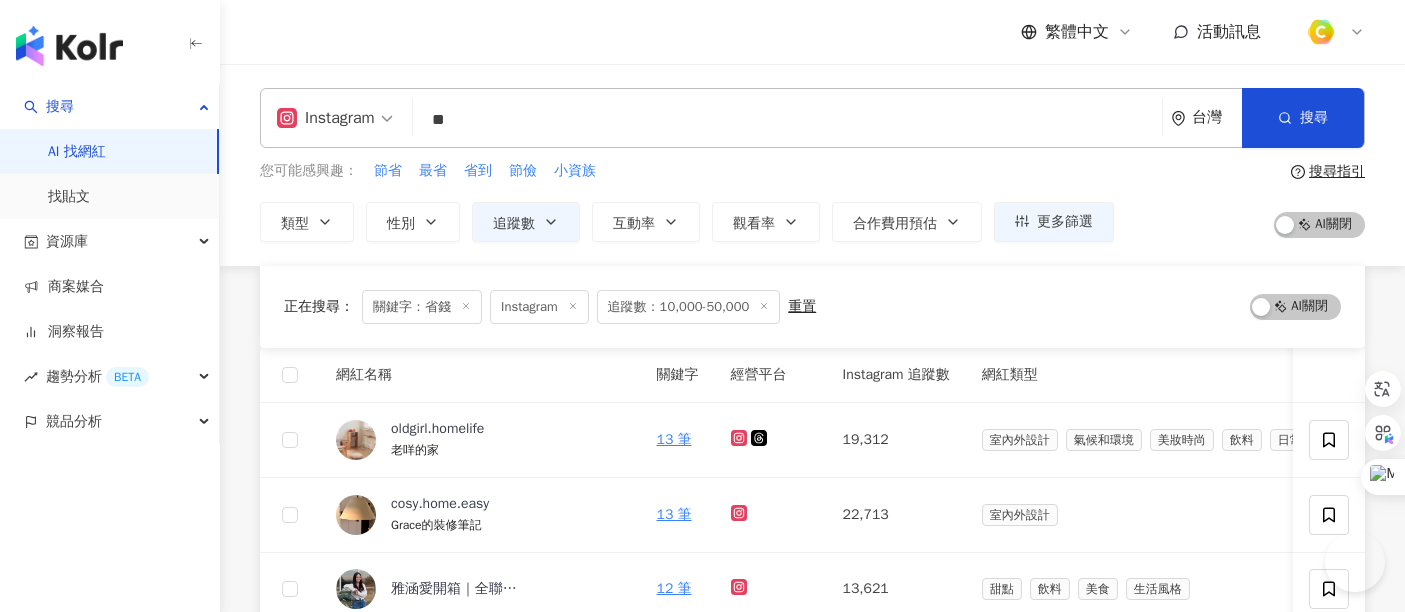 scroll, scrollTop: 706, scrollLeft: 0, axis: vertical 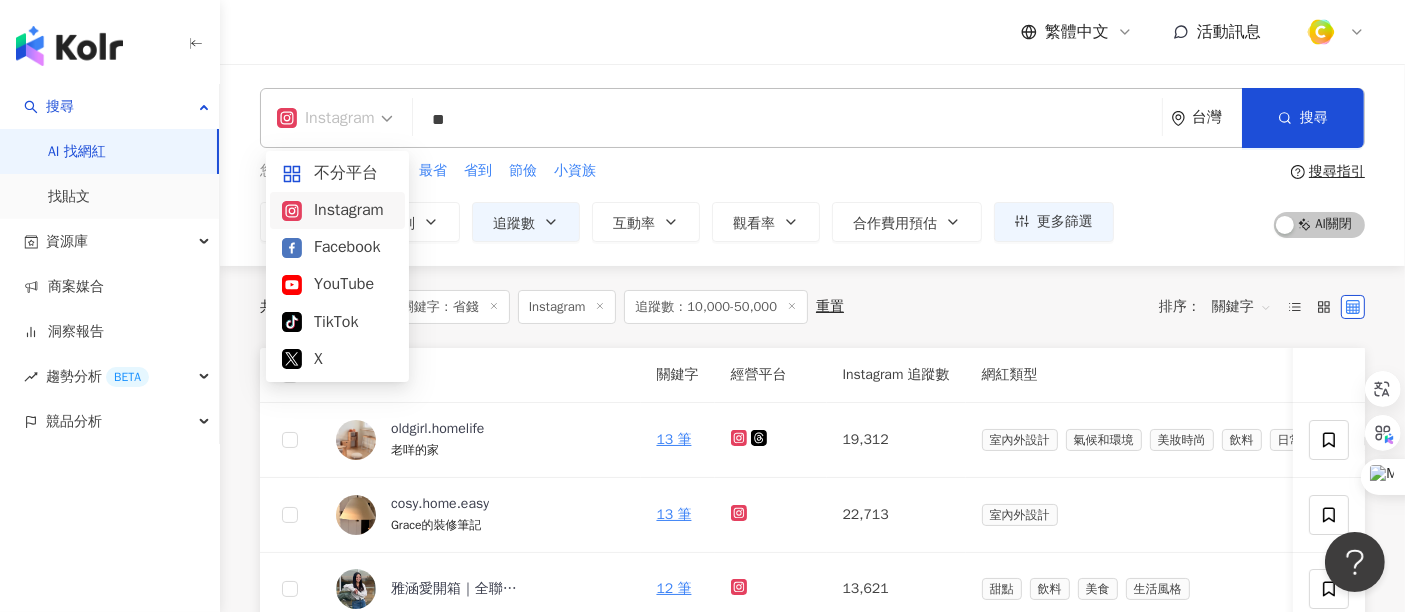 click on "Instagram" at bounding box center (335, 118) 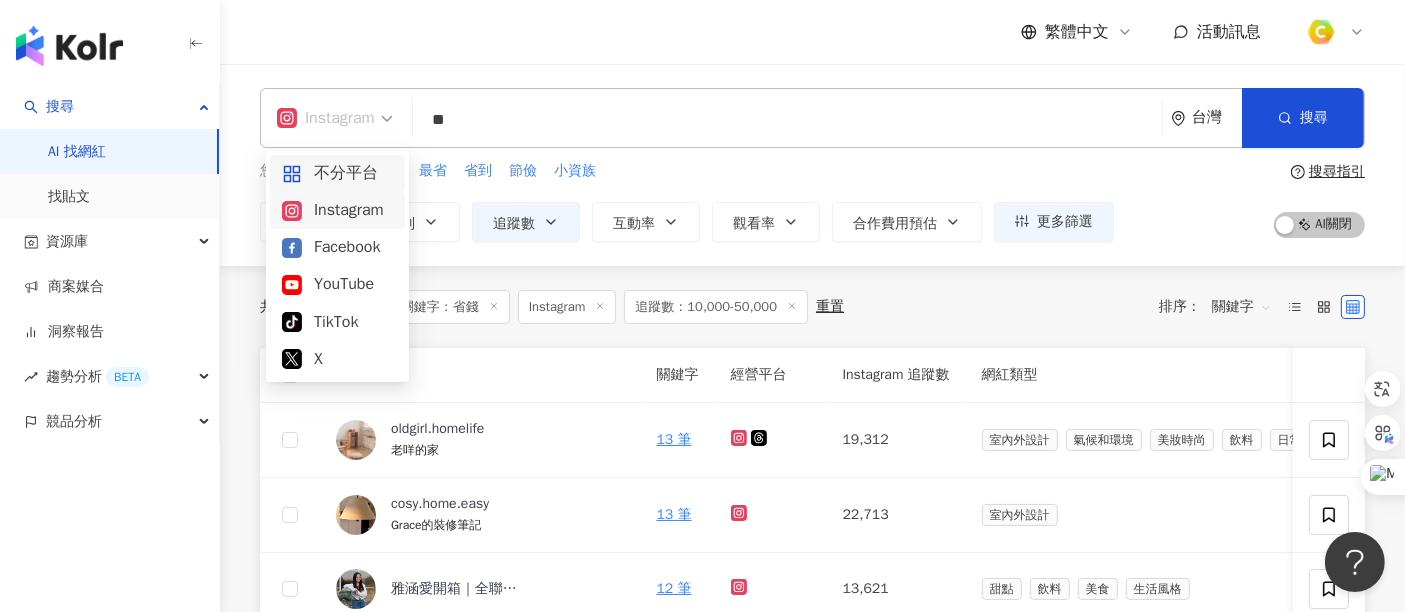 click on "**" at bounding box center [787, 120] 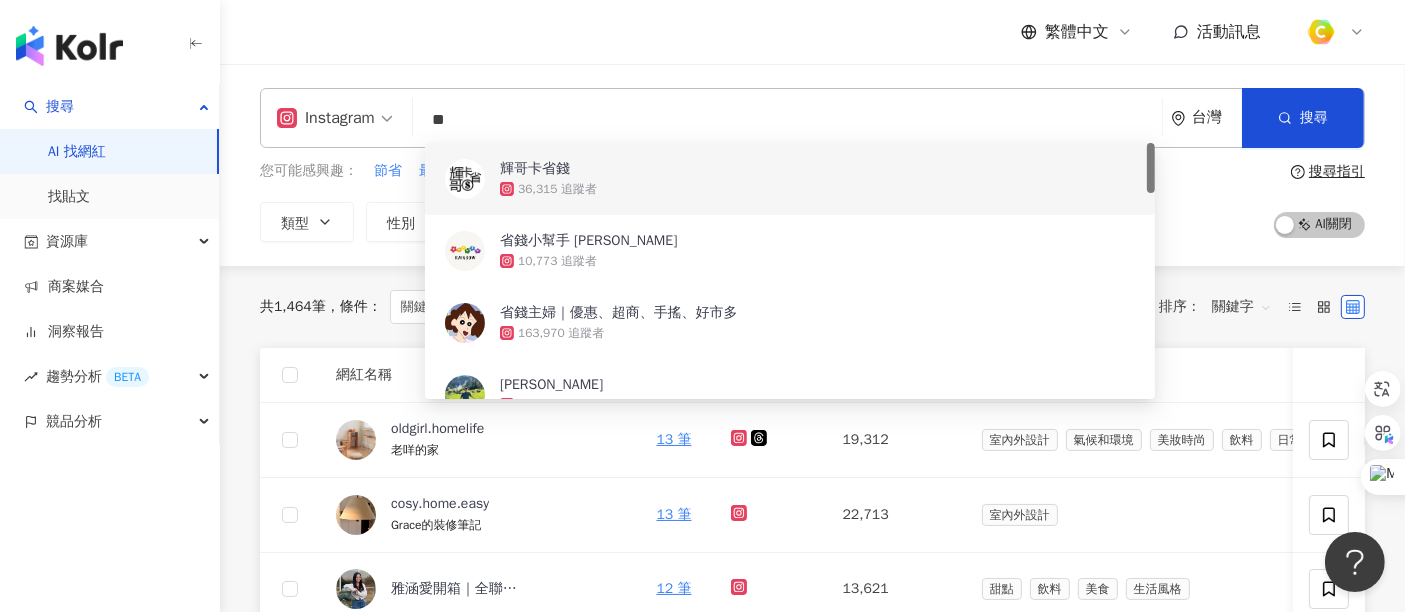 click on "您可能感興趣： 節省  最省  省到  節儉  小資族  類型 性別 追蹤數 互動率 觀看率 合作費用預估  更多篩選 *****  -  ***** 不限 小型 奈米網紅 (<1萬) 微型網紅 (1萬-3萬) 小型網紅 (3萬-5萬) 中型 中小型網紅 (5萬-10萬) 中型網紅 (10萬-30萬) 中大型網紅 (30萬-50萬) 大型 大型網紅 (50萬-100萬) 百萬網紅 (>100萬) 搜尋指引 AI  開啟 AI  關閉" at bounding box center [812, 201] 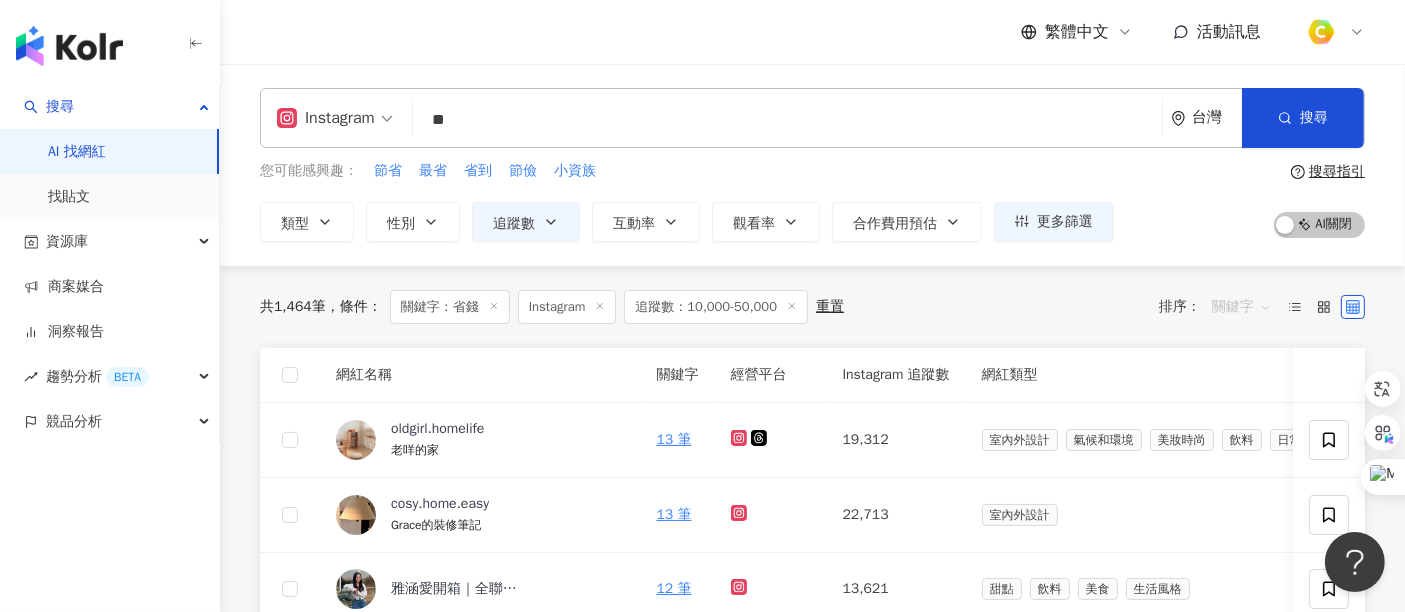 click on "關鍵字" at bounding box center [1242, 307] 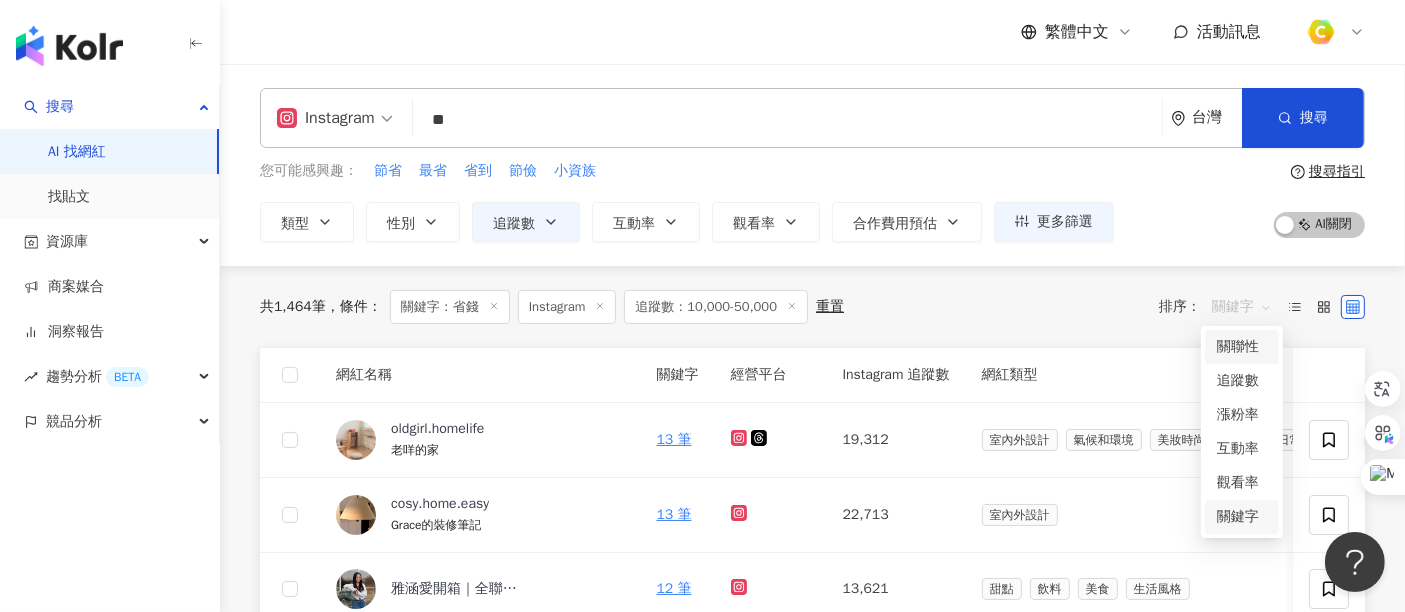 click on "共  1,464  筆 條件 ： 關鍵字：省錢 Instagram 追蹤數：10,000-50,000 重置 排序： 關鍵字" at bounding box center (812, 307) 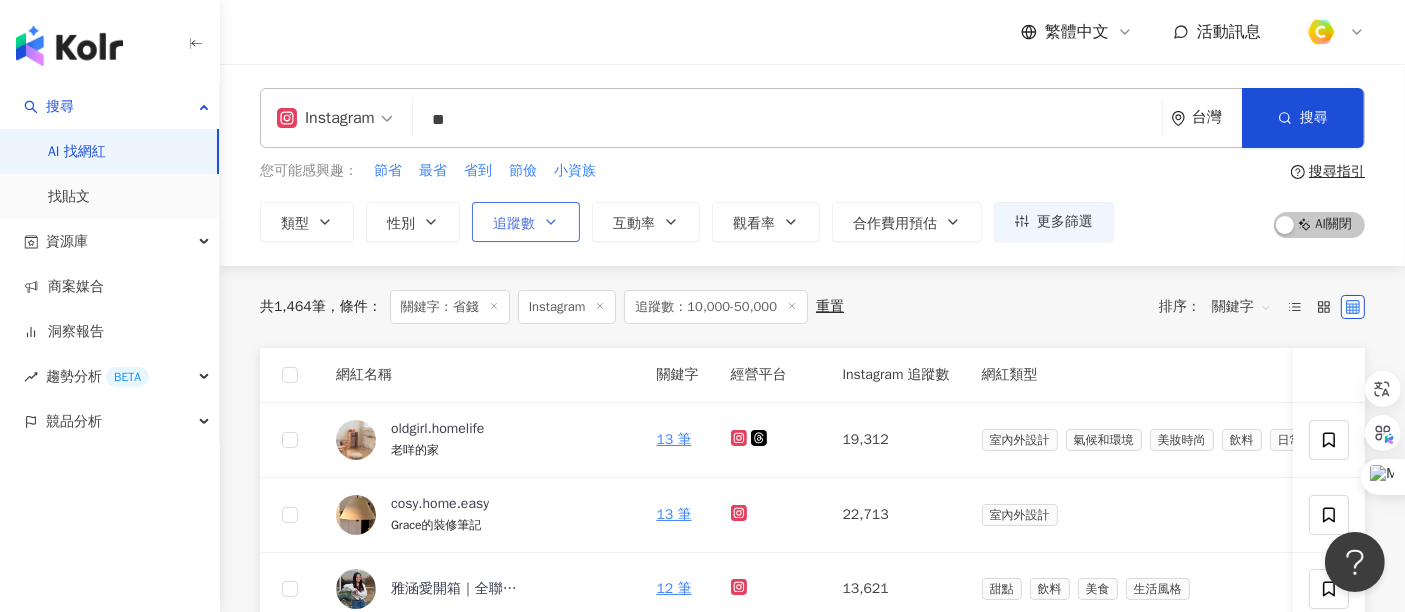 click on "追蹤數" at bounding box center [526, 222] 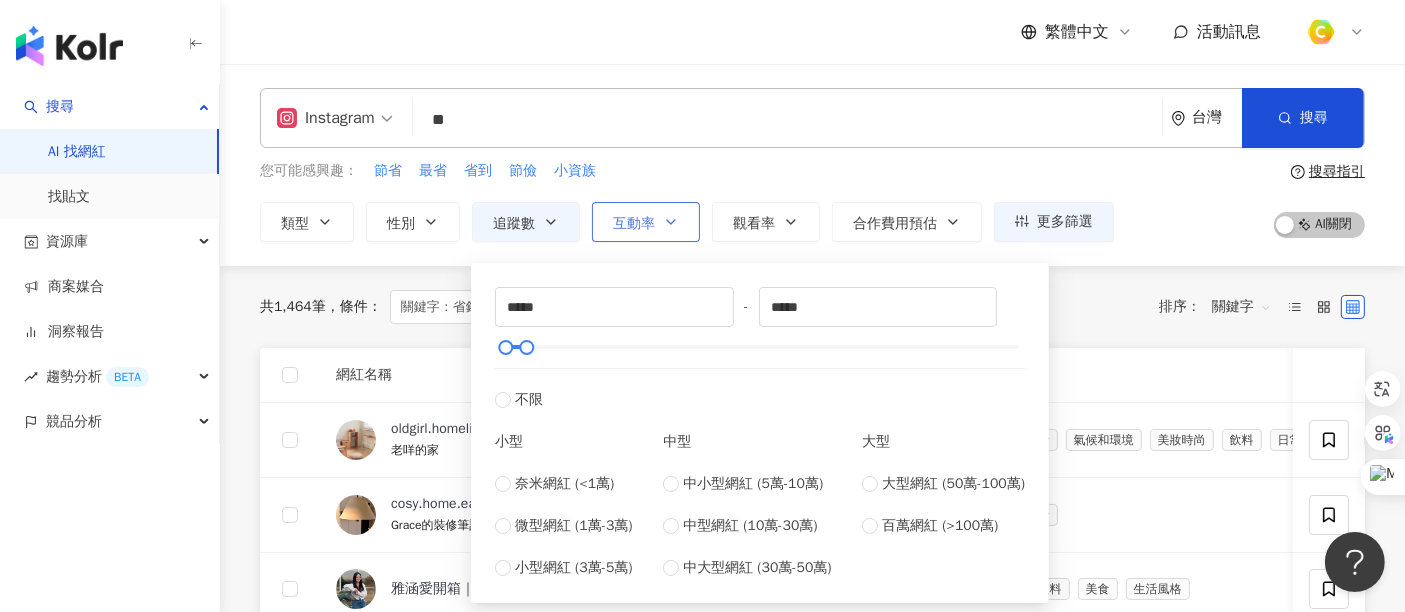 click on "互動率" at bounding box center [634, 224] 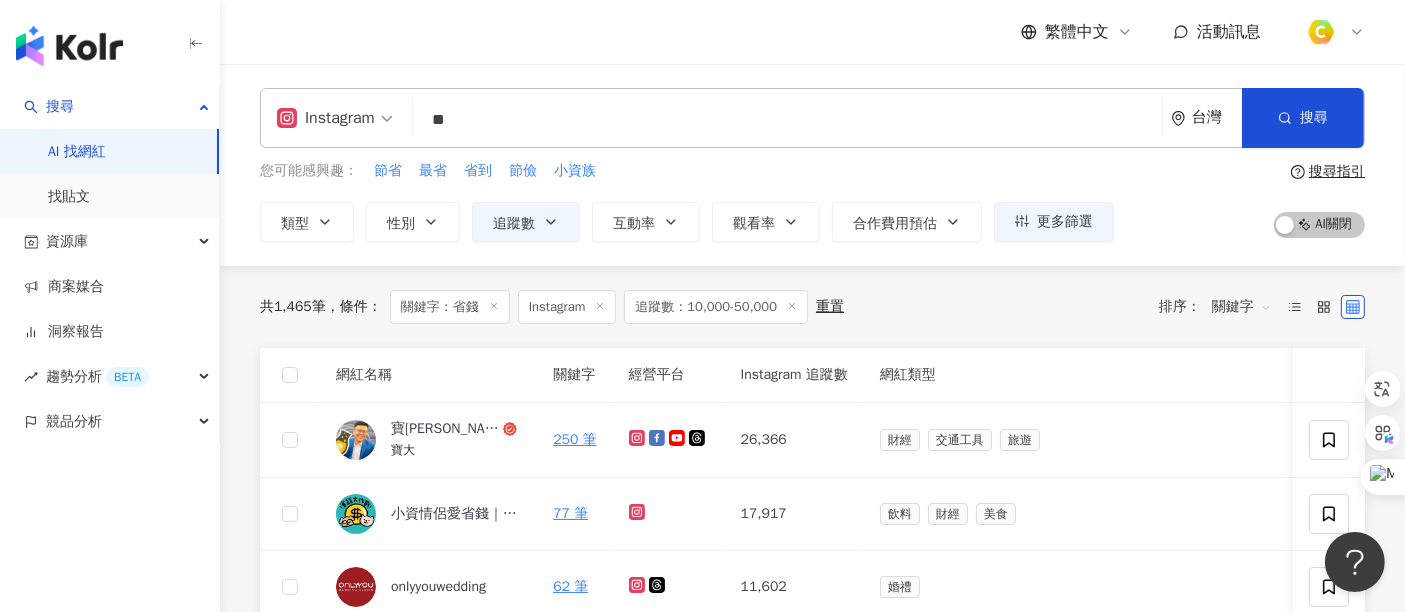 click on "共  1,465  筆 條件 ： 關鍵字：省錢 Instagram 追蹤數：10,000-50,000 重置 排序： 關鍵字" at bounding box center [812, 307] 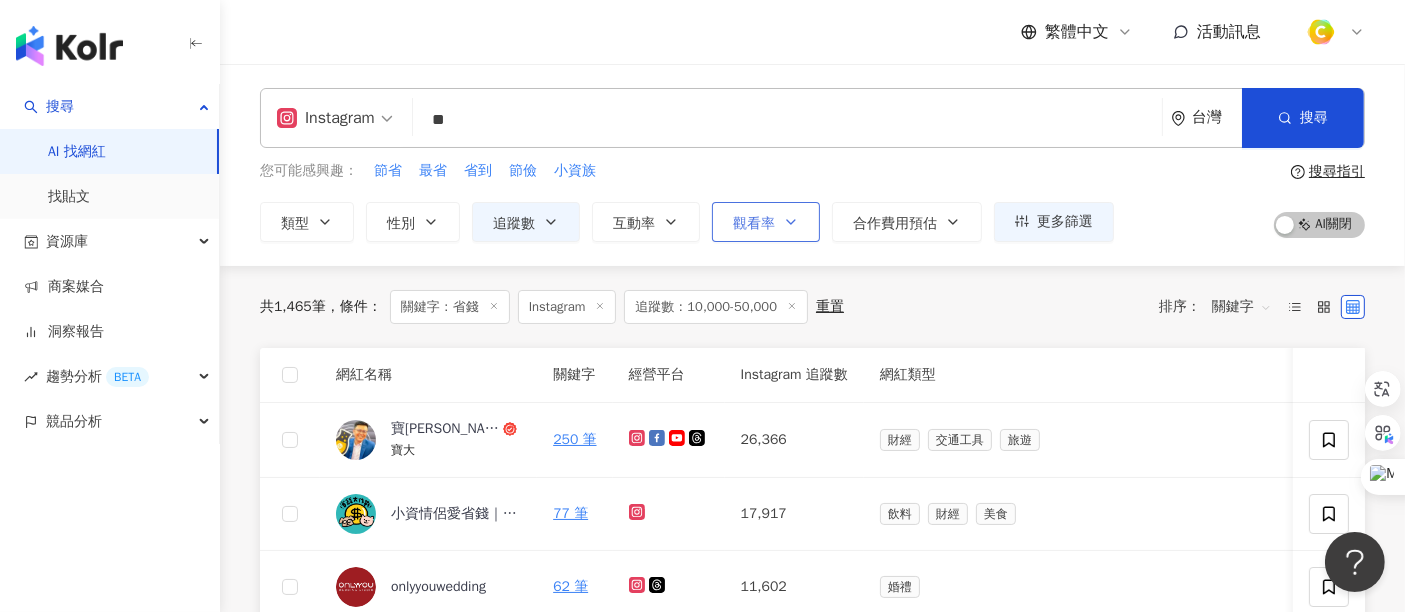 click on "觀看率" at bounding box center (766, 222) 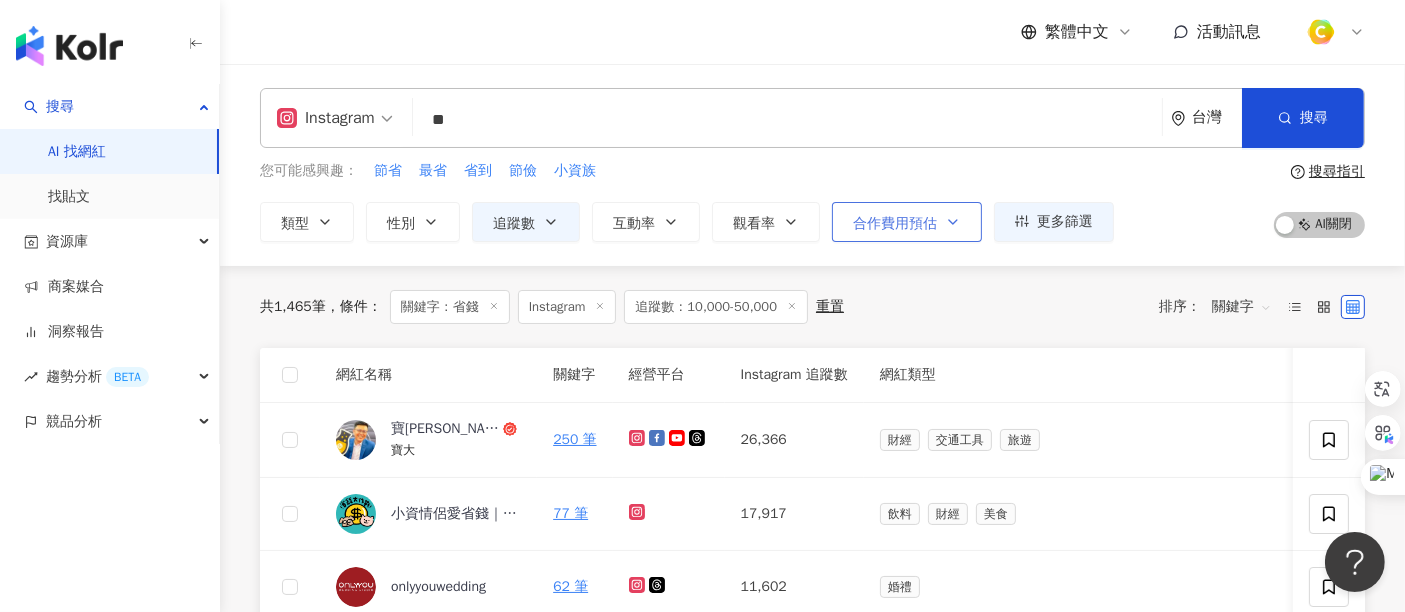 click 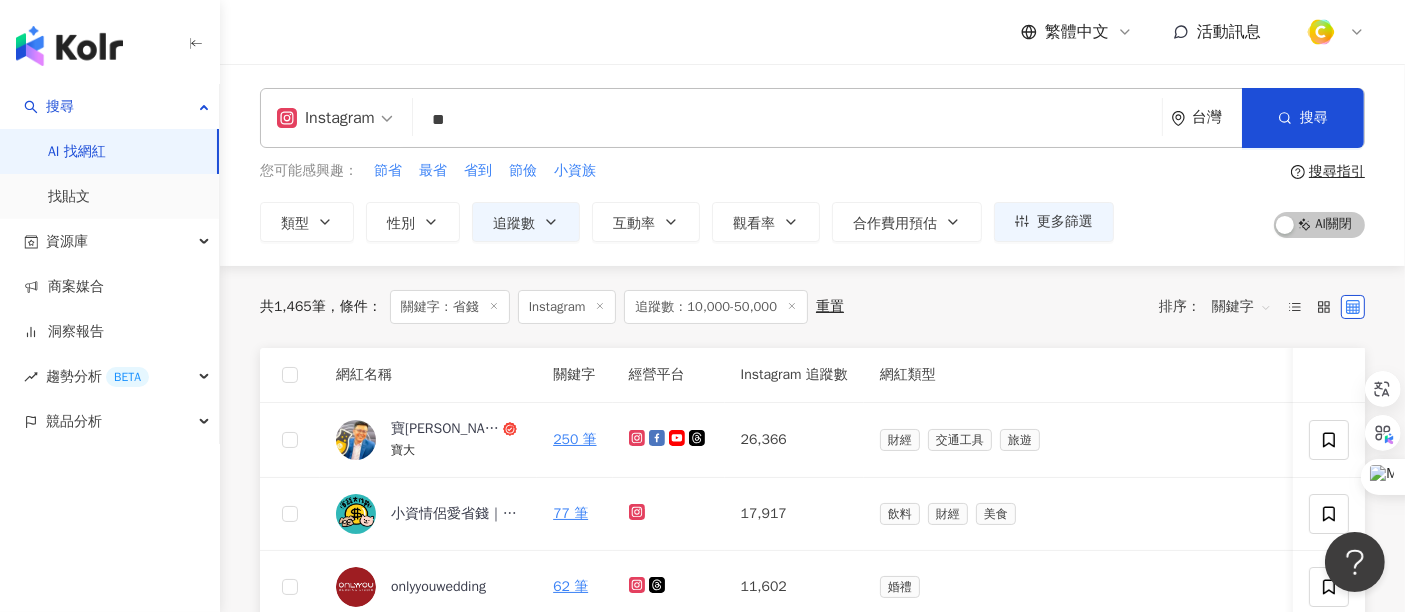 click on "您可能感興趣： 節省  最省  省到  節儉  小資族  類型 性別 追蹤數 互動率 觀看率 合作費用預估  更多篩選 *****  -  ***** 不限 小型 奈米網紅 (<1萬) 微型網紅 (1萬-3萬) 小型網紅 (3萬-5萬) 中型 中小型網紅 (5萬-10萬) 中型網紅 (10萬-30萬) 中大型網紅 (30萬-50萬) 大型 大型網紅 (50萬-100萬) 百萬網紅 (>100萬) %  -  % 不限 5% 以下 5%~20% 20% 以上 %  -  % 不限 10% 以下 10%~50% 50%~200% 200% 以上 選擇合作費用預估  ： 幣別 ： 新台幣 ( TWD ) 不限 限制金額 $ *  -  $ ******* 搜尋指引 AI  開啟 AI  關閉" at bounding box center (812, 201) 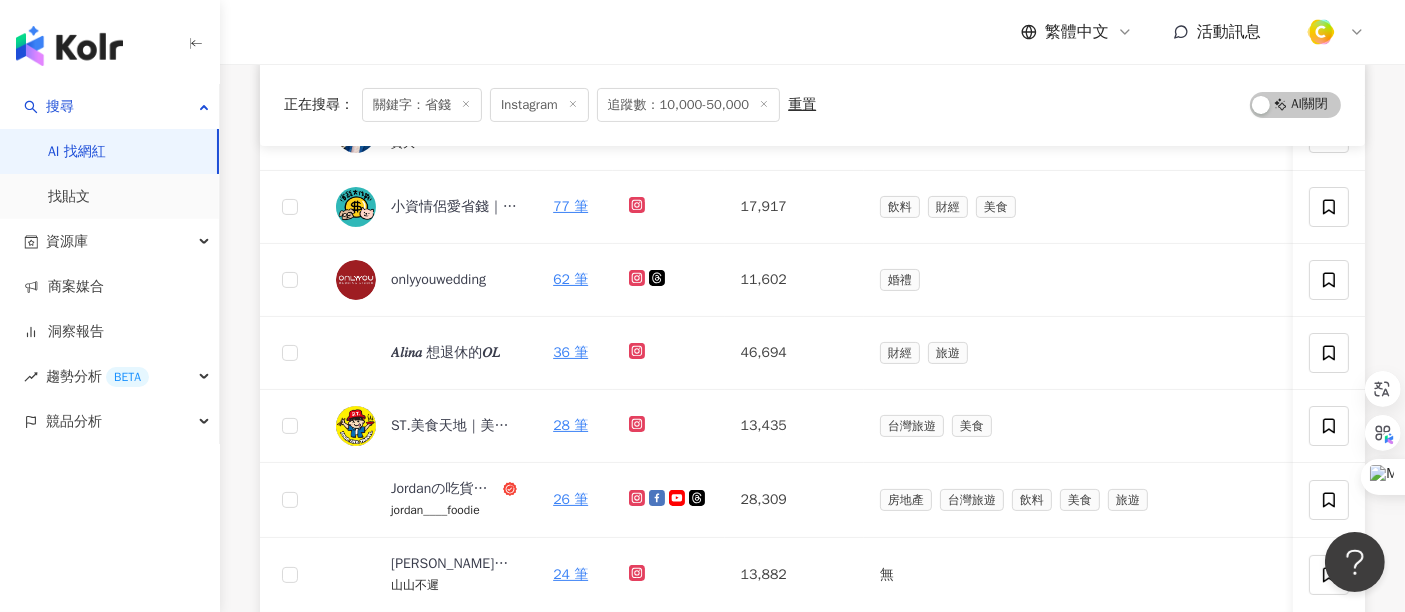 scroll, scrollTop: 444, scrollLeft: 0, axis: vertical 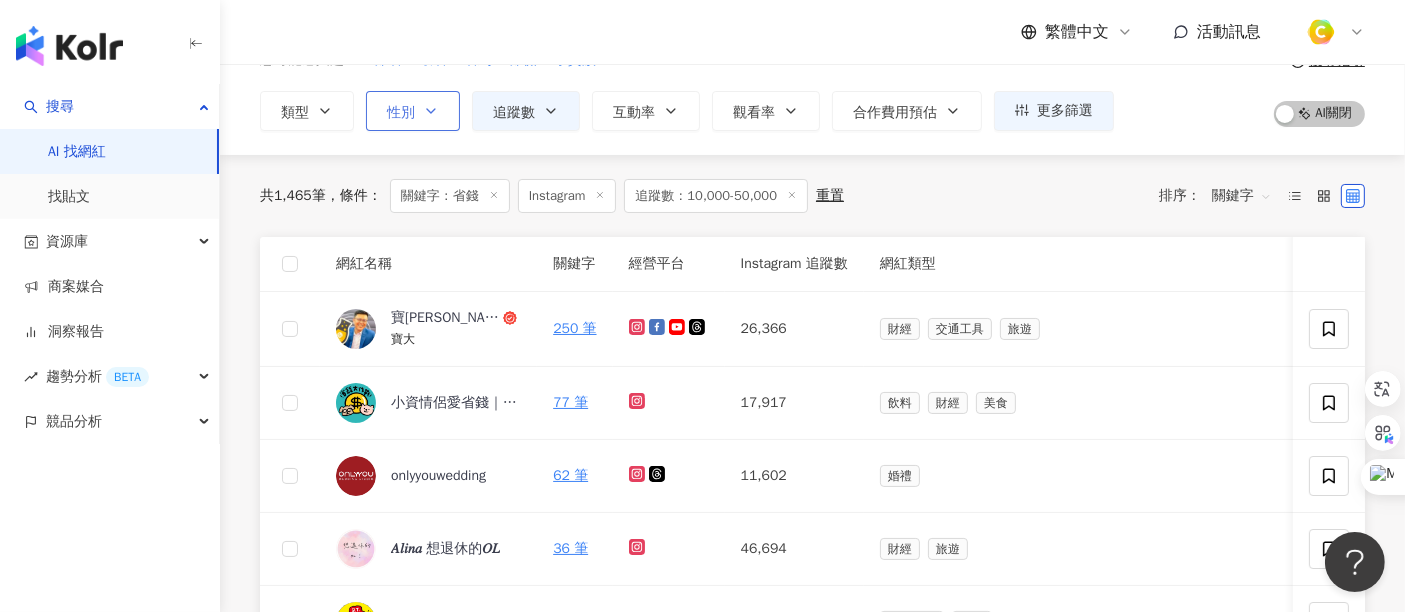 click 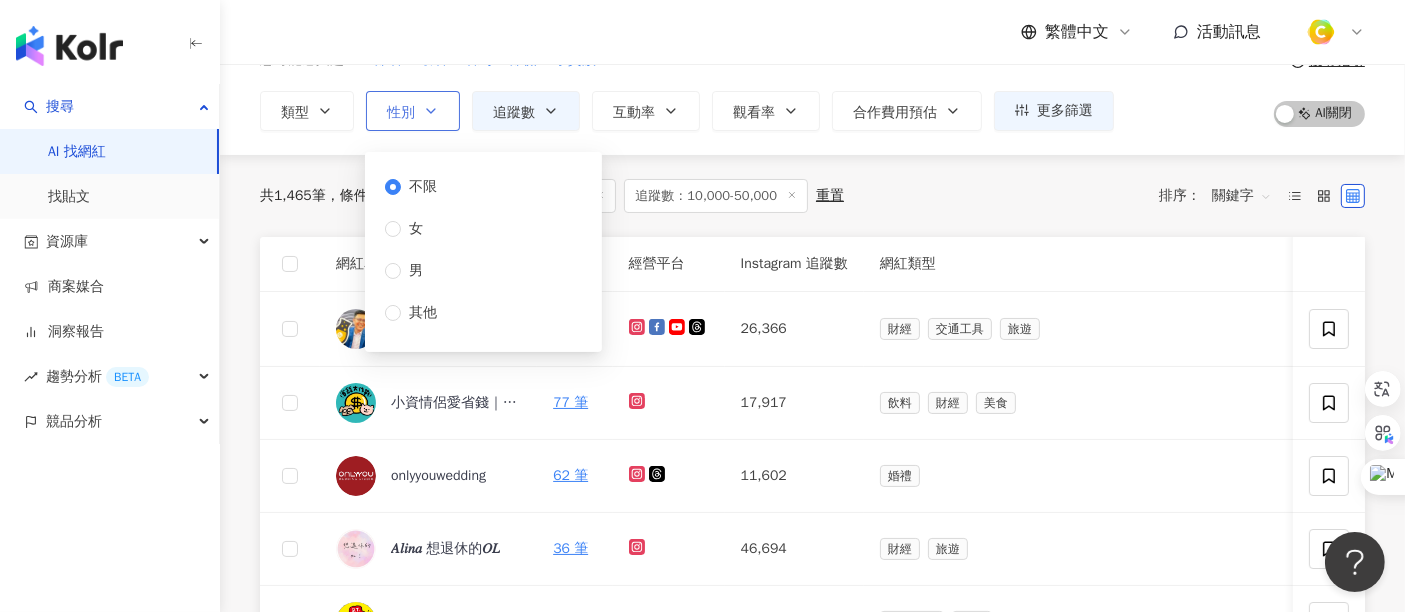 click 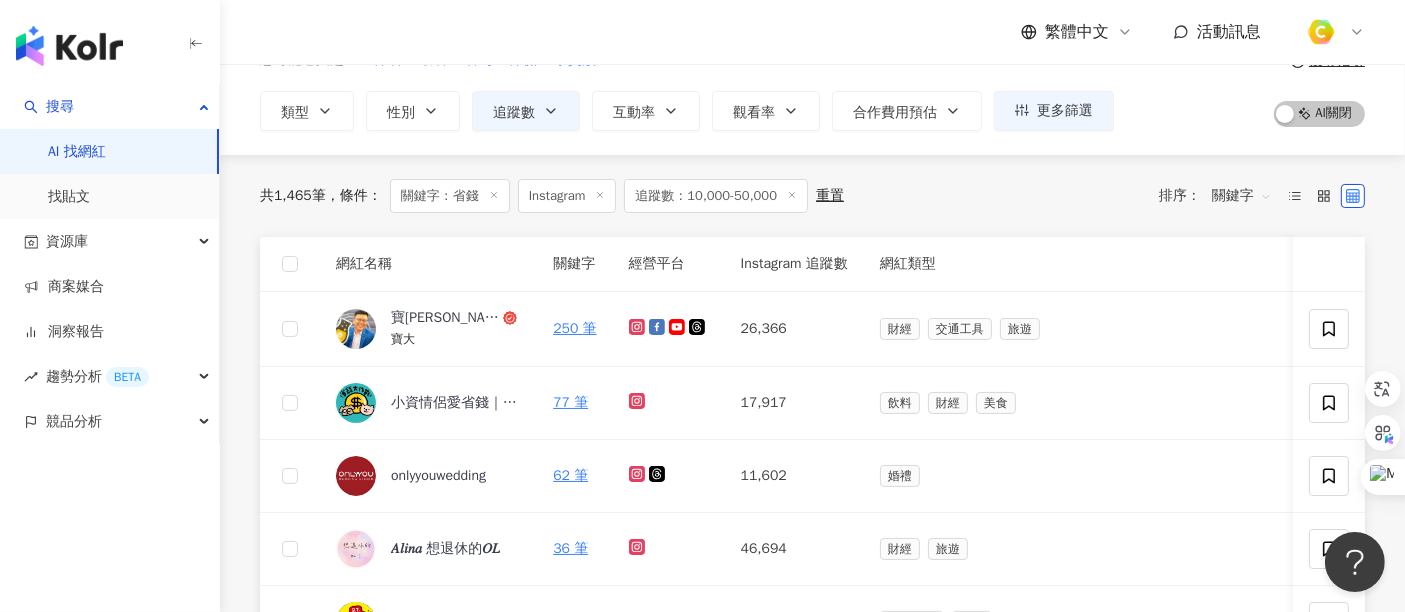 scroll, scrollTop: 0, scrollLeft: 0, axis: both 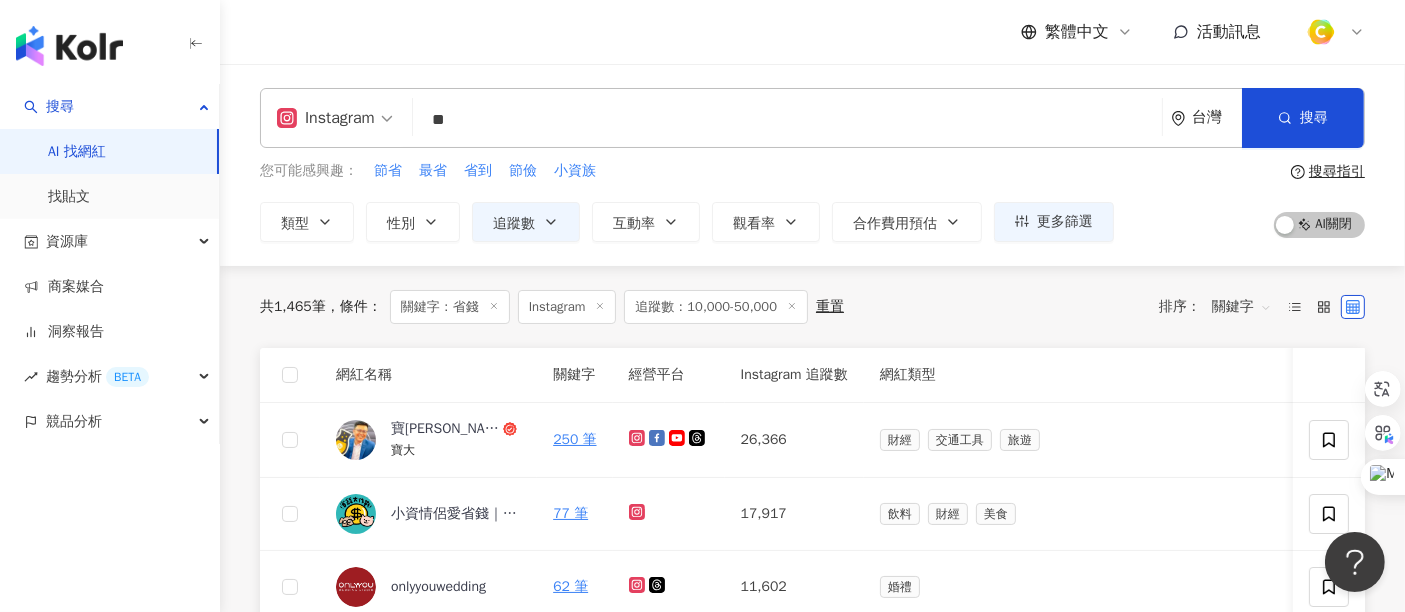 click on "Instagram" at bounding box center (326, 118) 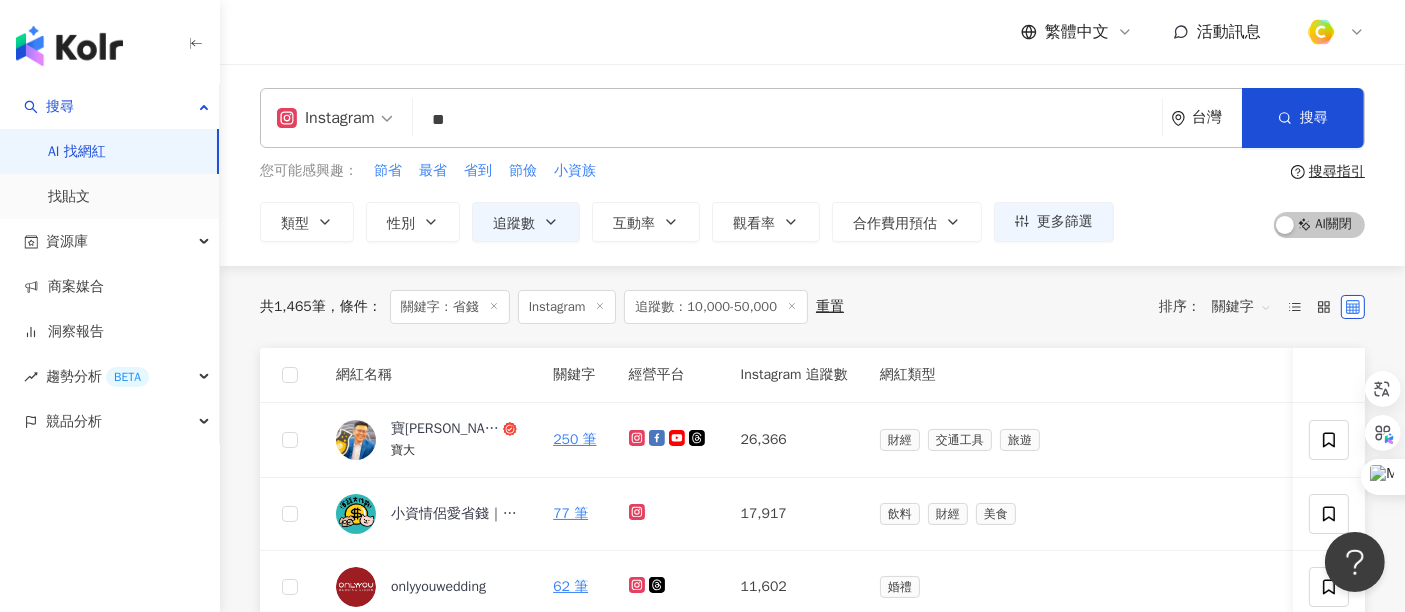 click on "您可能感興趣： 節省  最省  省到  節儉  小資族" at bounding box center [687, 171] 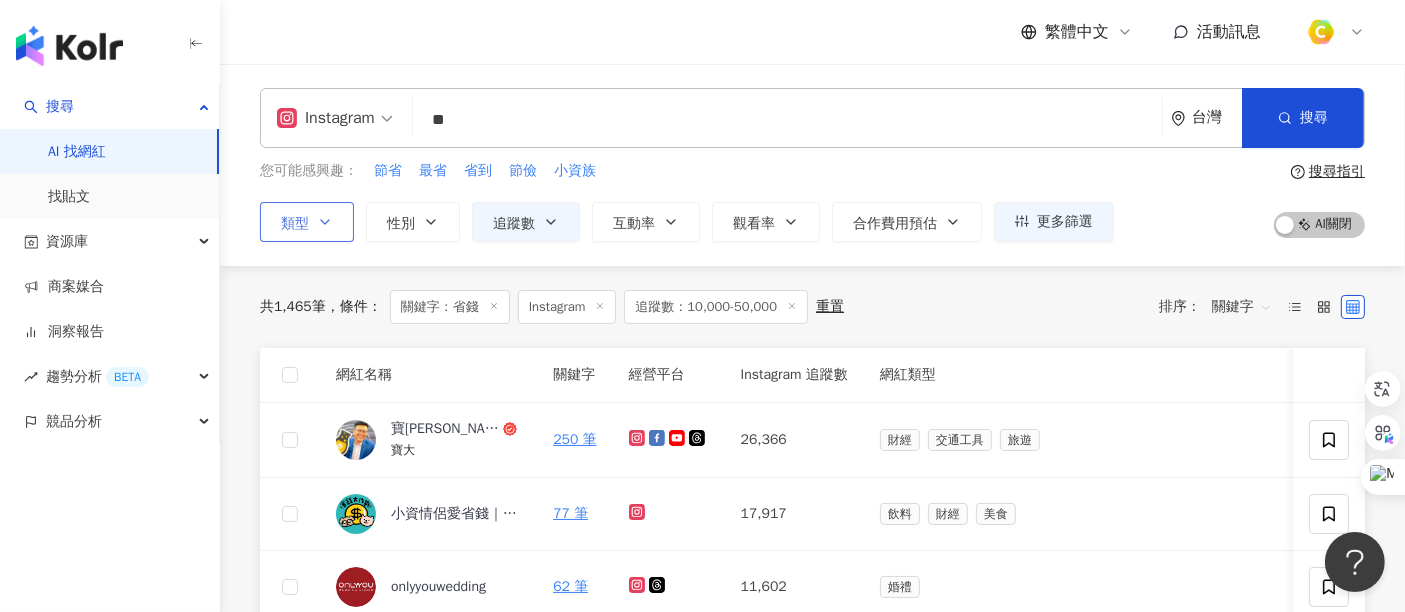 click 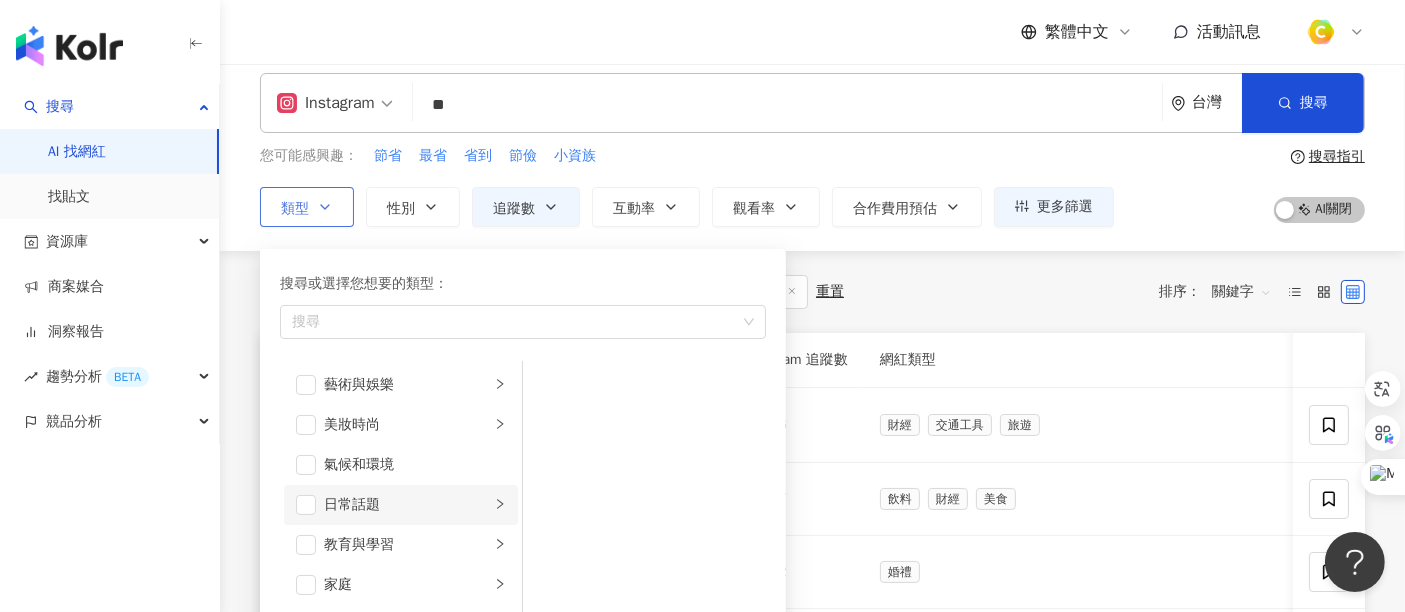 scroll, scrollTop: 111, scrollLeft: 0, axis: vertical 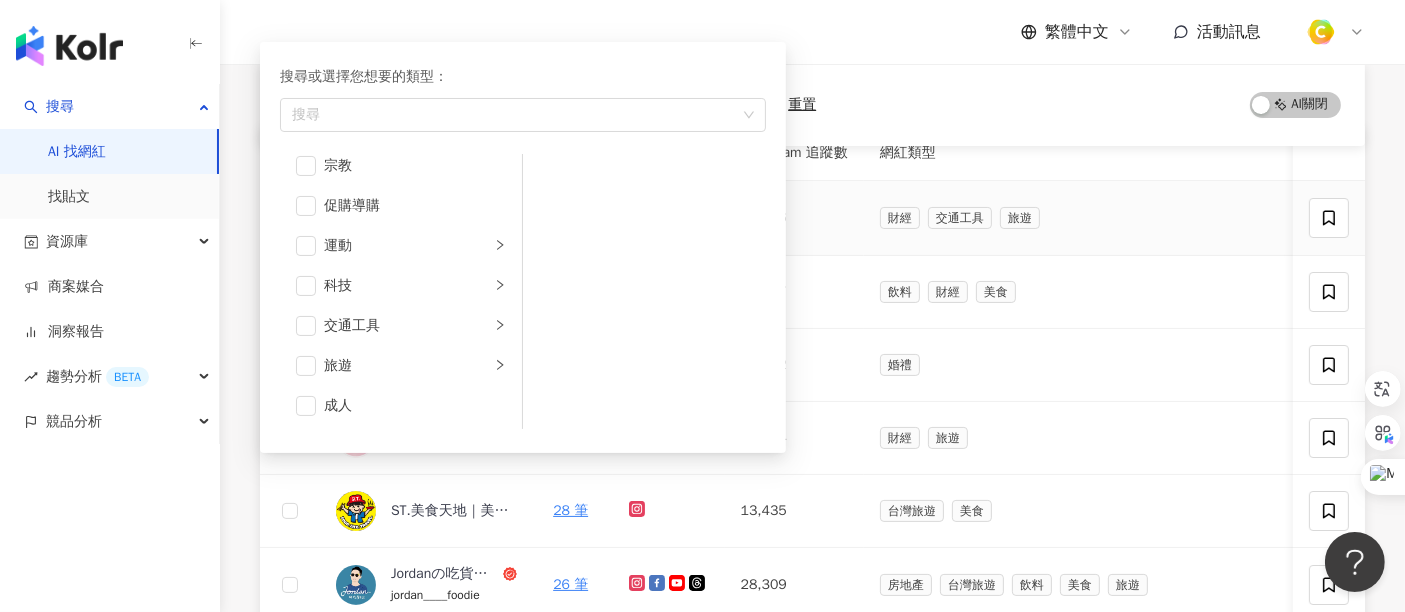 click on "財經 交通工具 旅遊" at bounding box center (1120, 218) 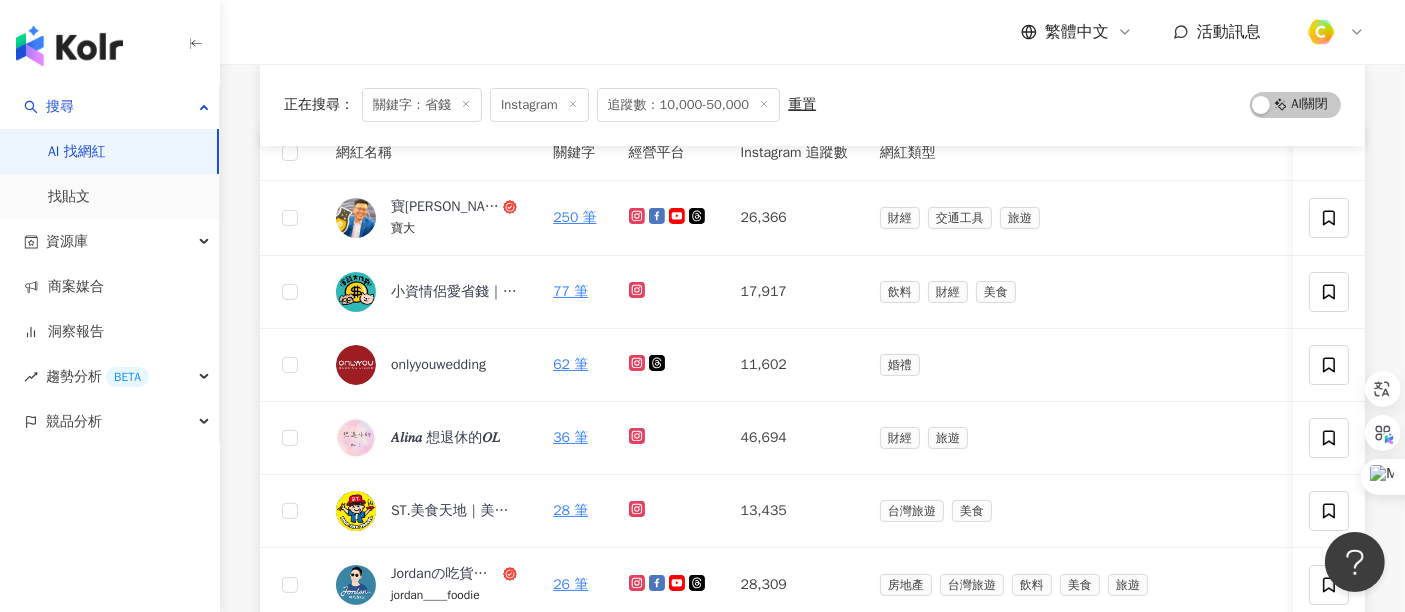scroll, scrollTop: 0, scrollLeft: 0, axis: both 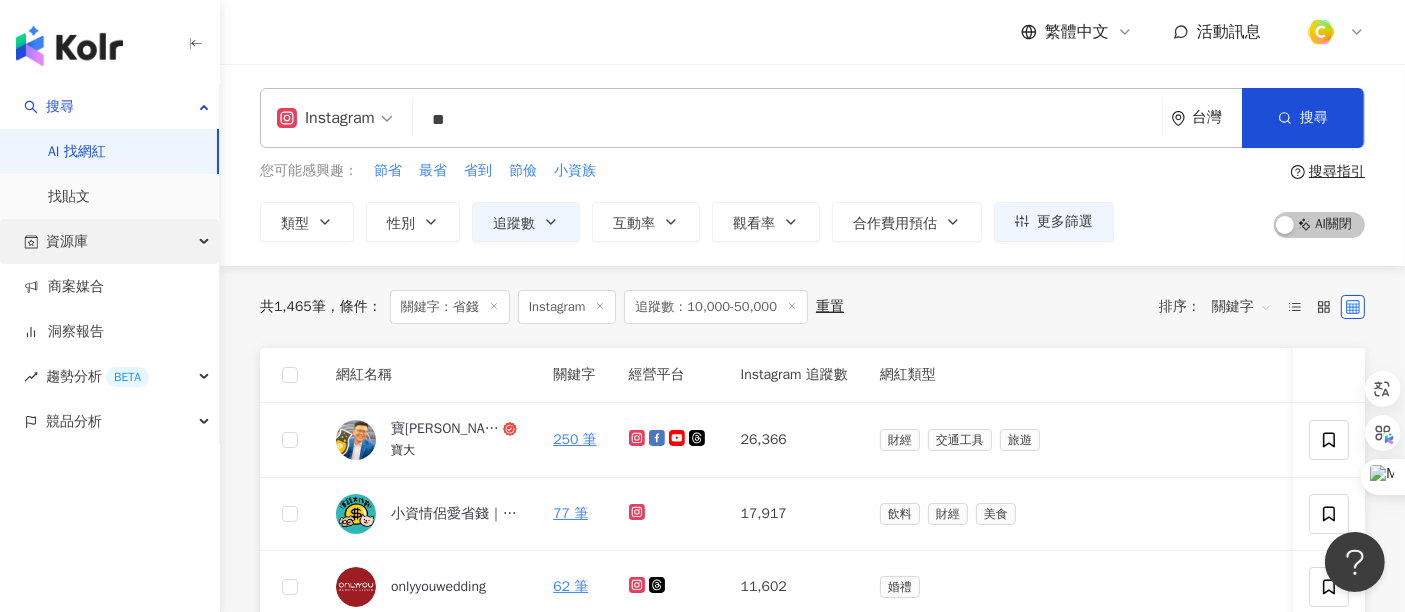 click on "資源庫" at bounding box center [109, 241] 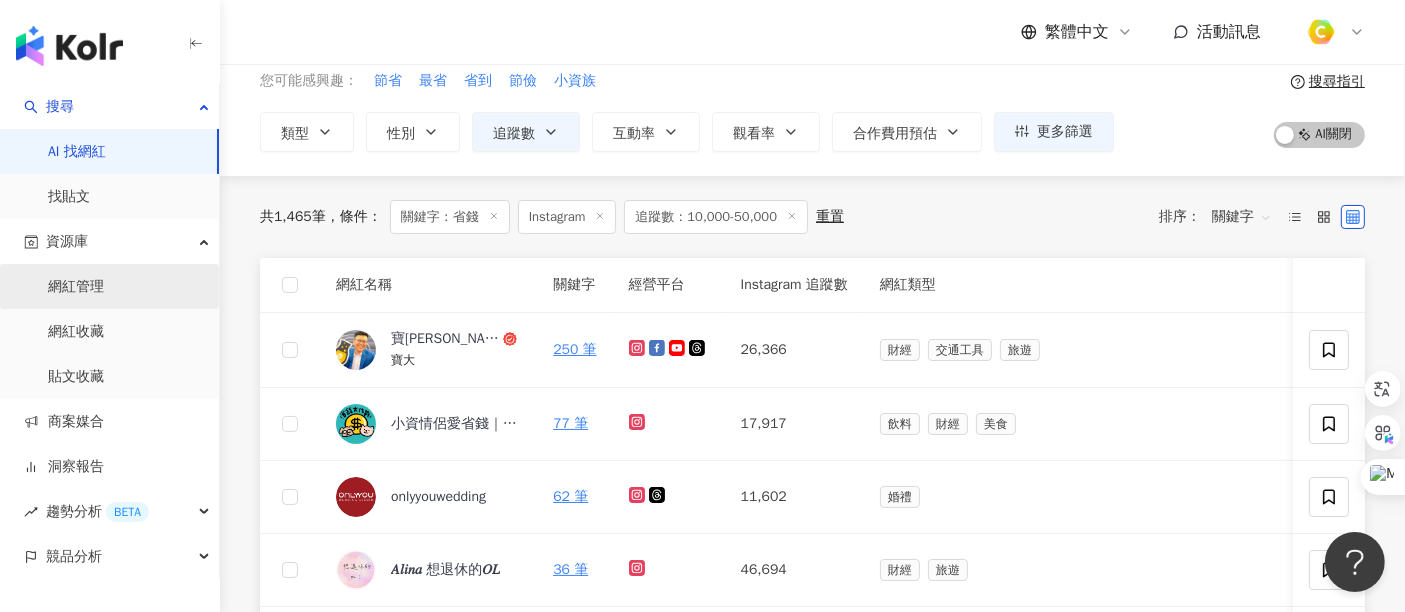 scroll, scrollTop: 111, scrollLeft: 0, axis: vertical 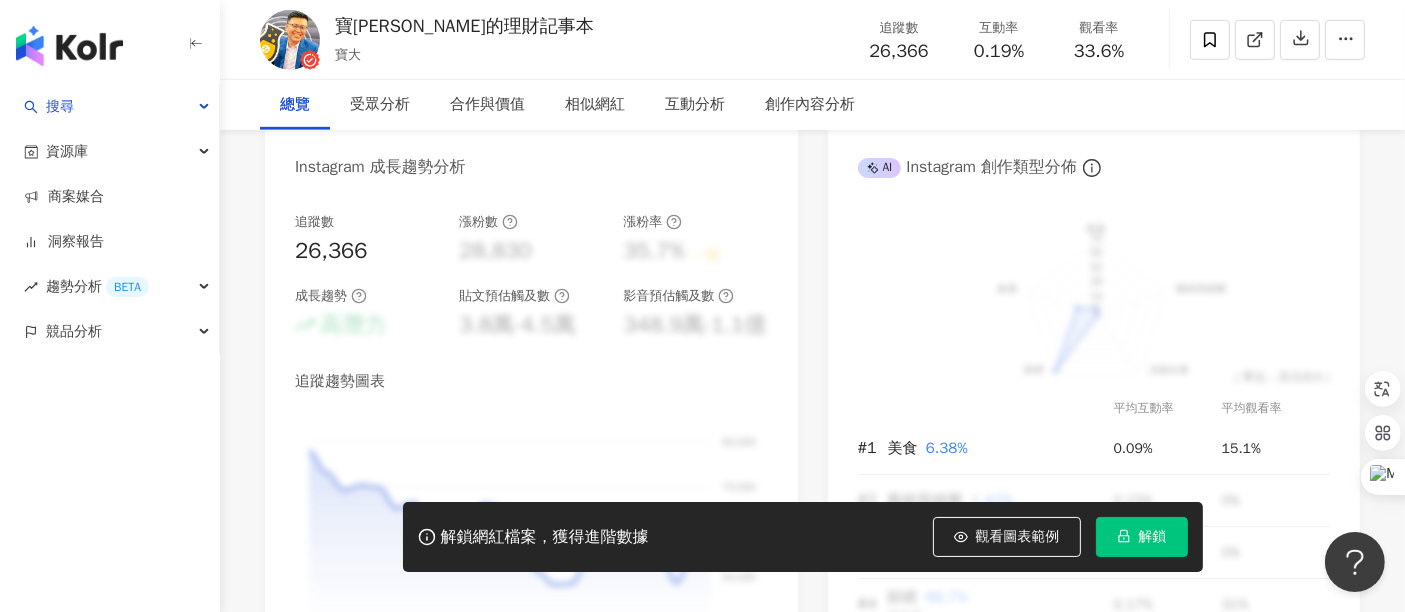 click on "觀看圖表範例" at bounding box center (1018, 537) 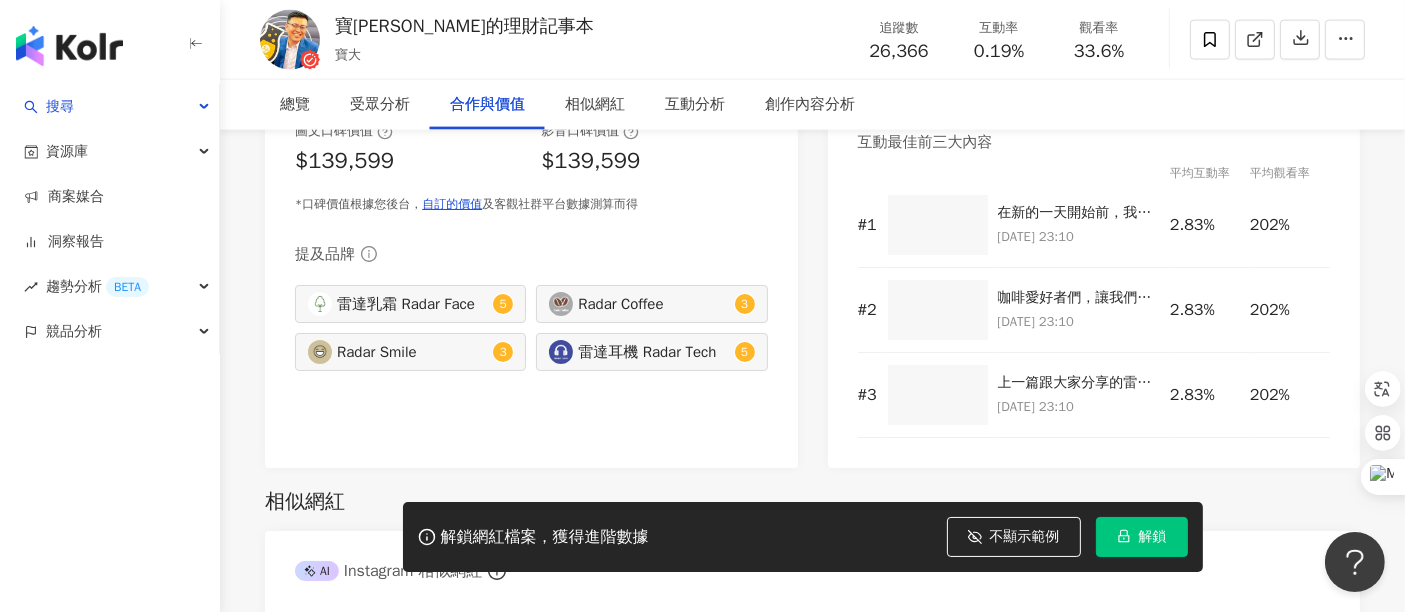 scroll, scrollTop: 2740, scrollLeft: 0, axis: vertical 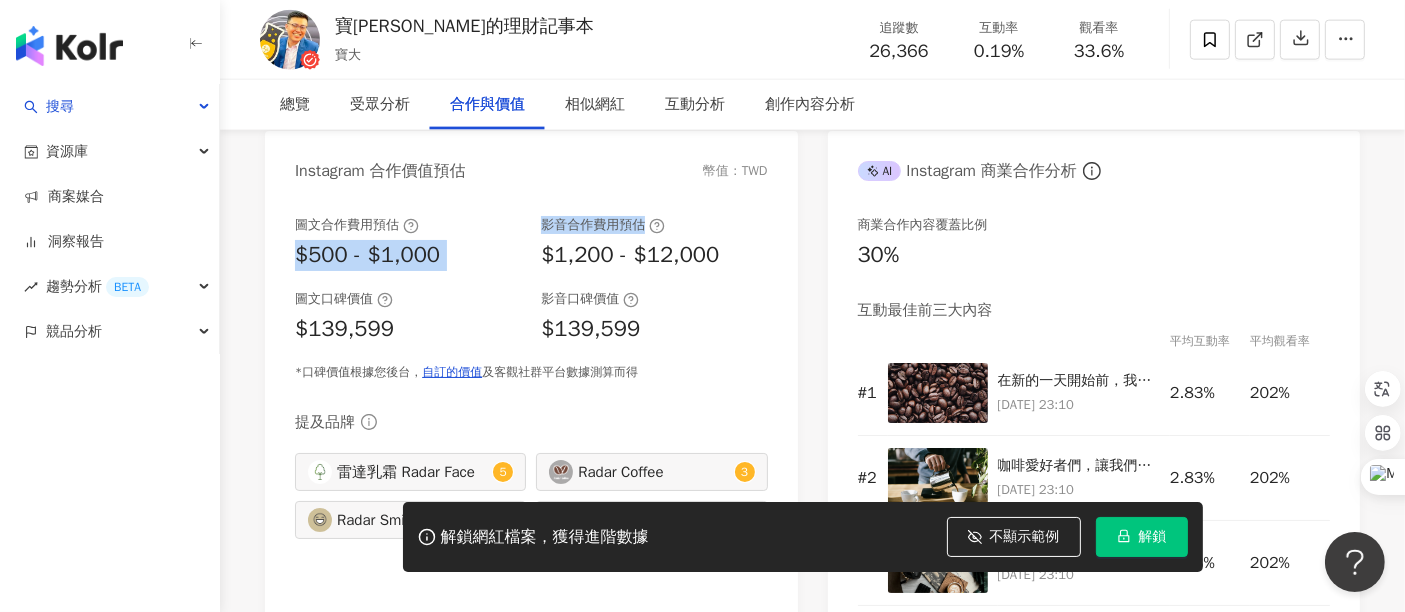 drag, startPoint x: 525, startPoint y: 252, endPoint x: 645, endPoint y: 260, distance: 120.26637 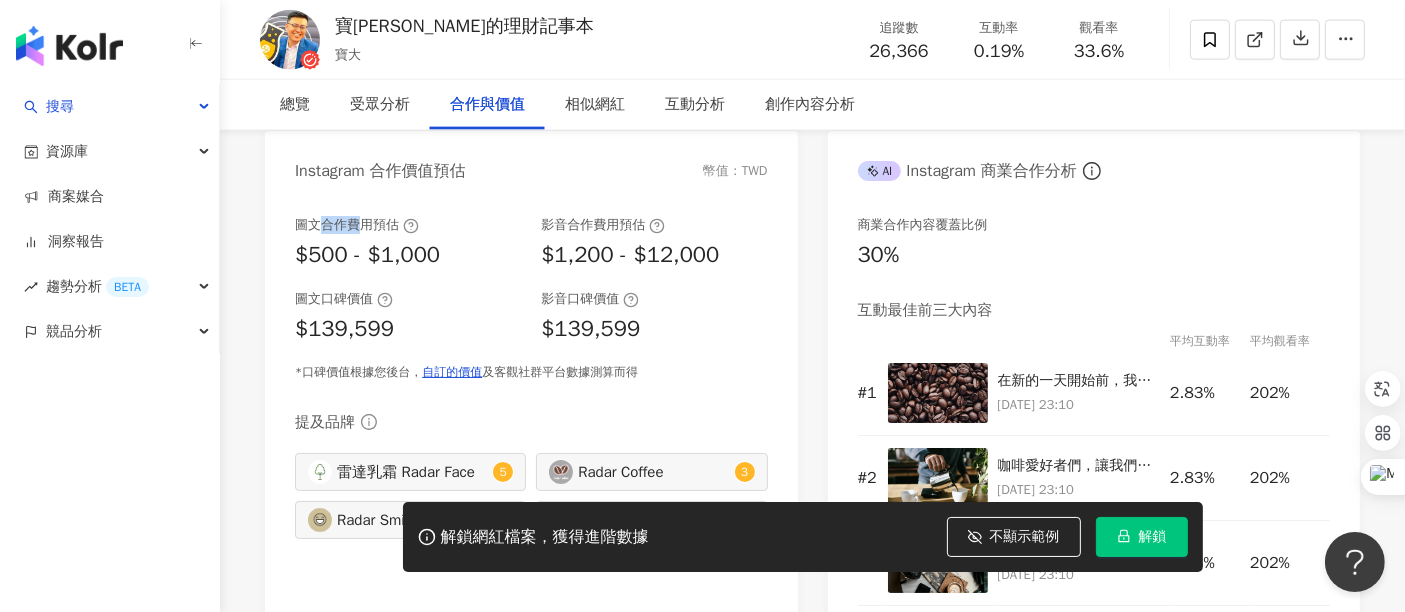 drag, startPoint x: 327, startPoint y: 255, endPoint x: 362, endPoint y: 251, distance: 35.22783 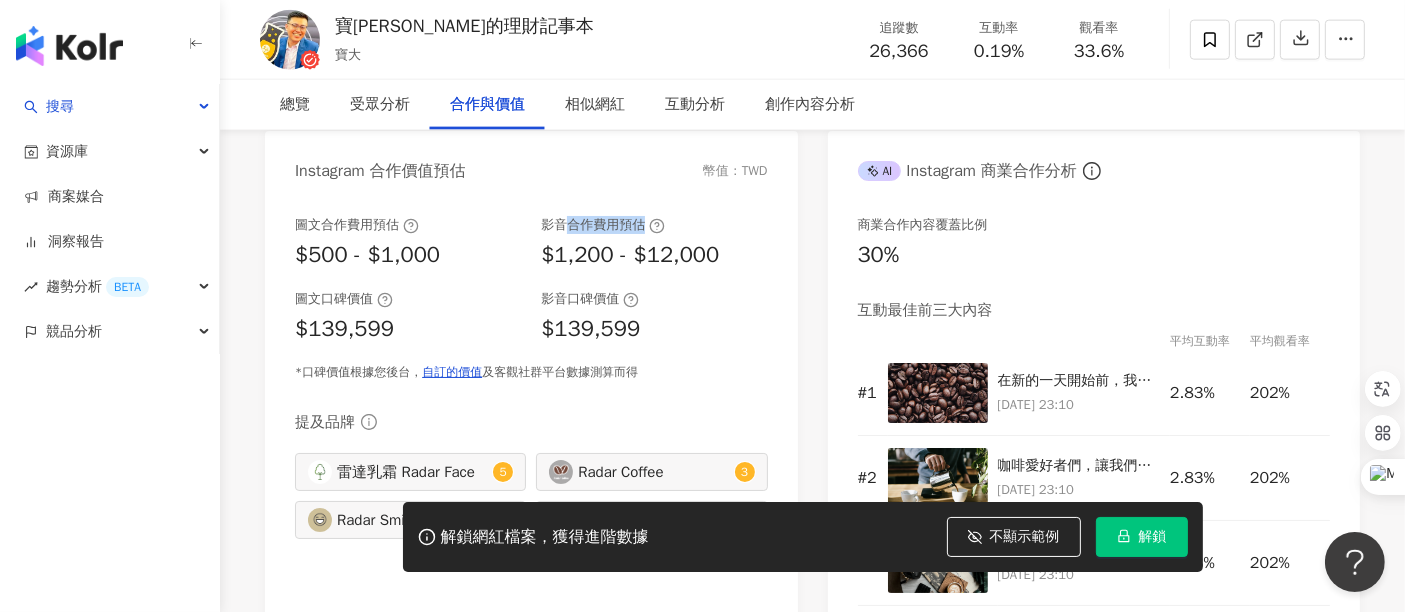 drag, startPoint x: 602, startPoint y: 256, endPoint x: 642, endPoint y: 257, distance: 40.012497 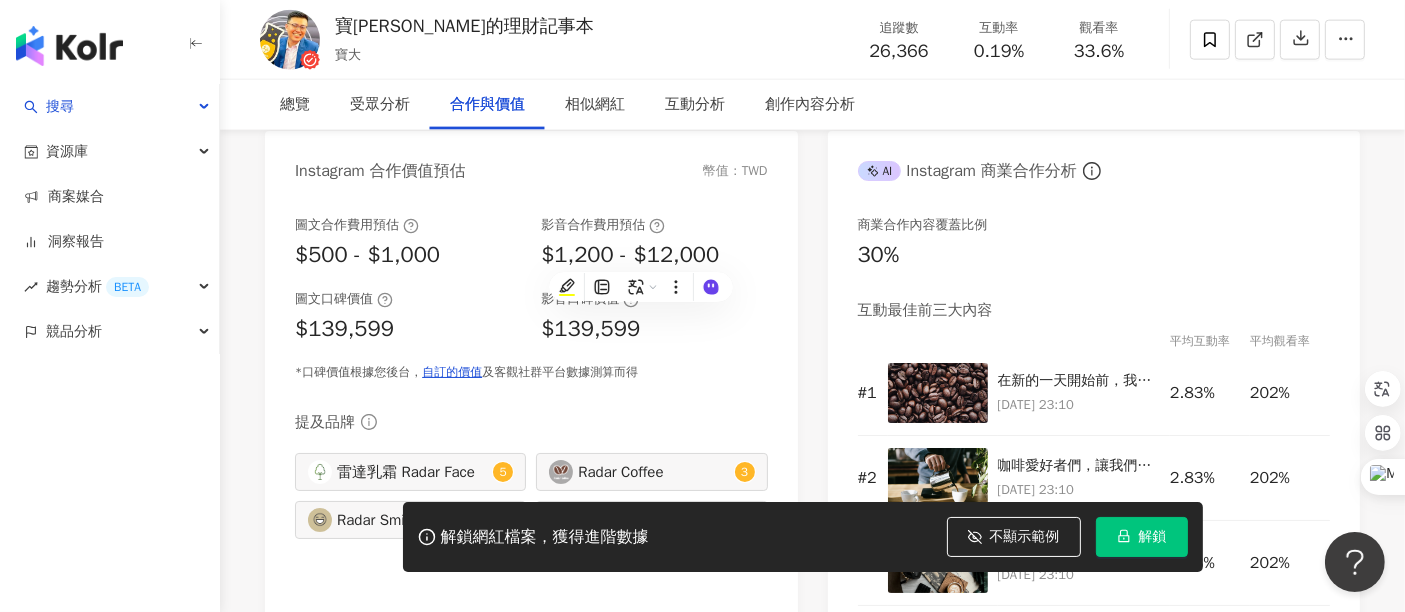 click on "圖文合作費用預估   $500 - $1,000 影音合作費用預估   $1,200 - $12,000 圖文口碑價值   $139,599 影音口碑價值   $139,599 *口碑價值根據您後台， 自訂的價值 及客觀社群平台數據測算而得 提及品牌 雷達乳霜 Radar Face 5 Radar Coffee 3 Radar Smile 3 雷達耳機 Radar Tech 5" at bounding box center (531, 416) 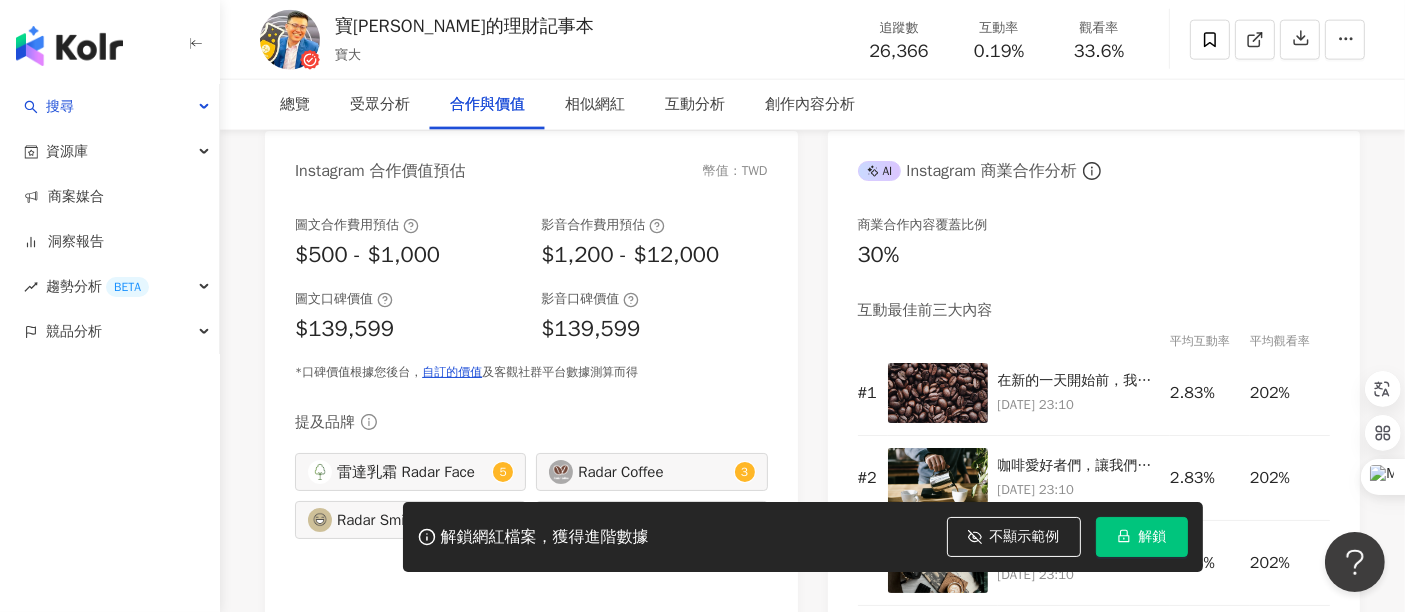 click on "$1,200 - $12,000" at bounding box center (630, 255) 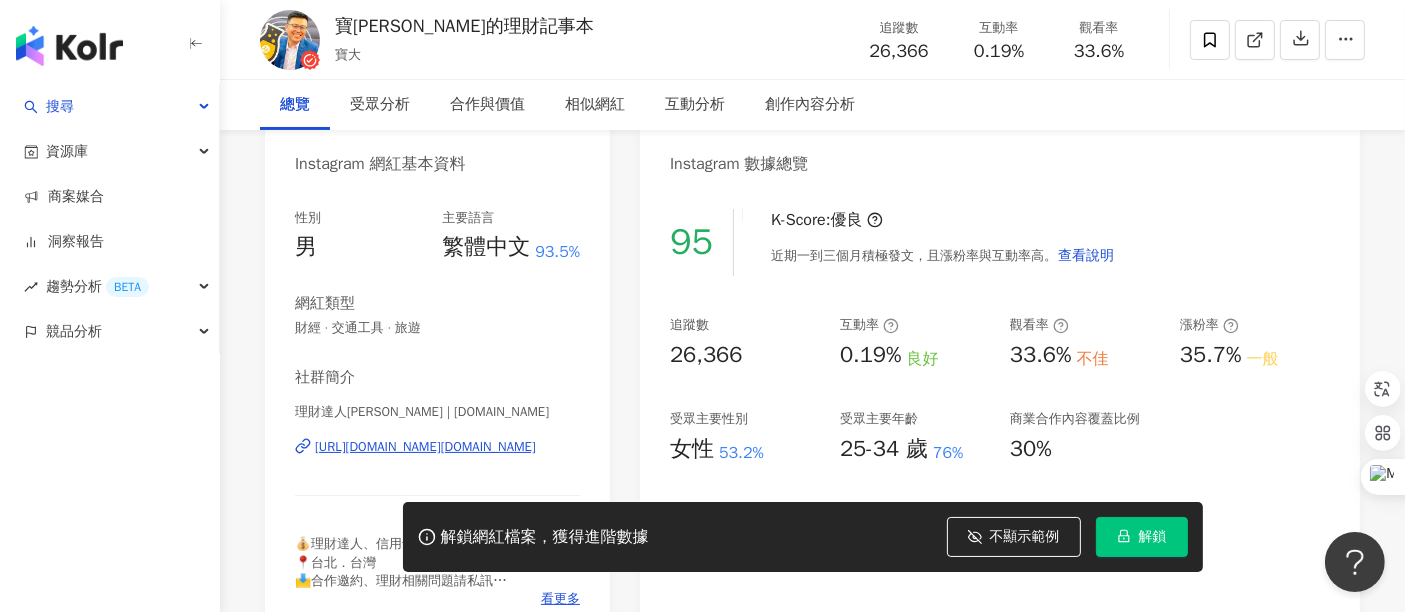 scroll, scrollTop: 73, scrollLeft: 0, axis: vertical 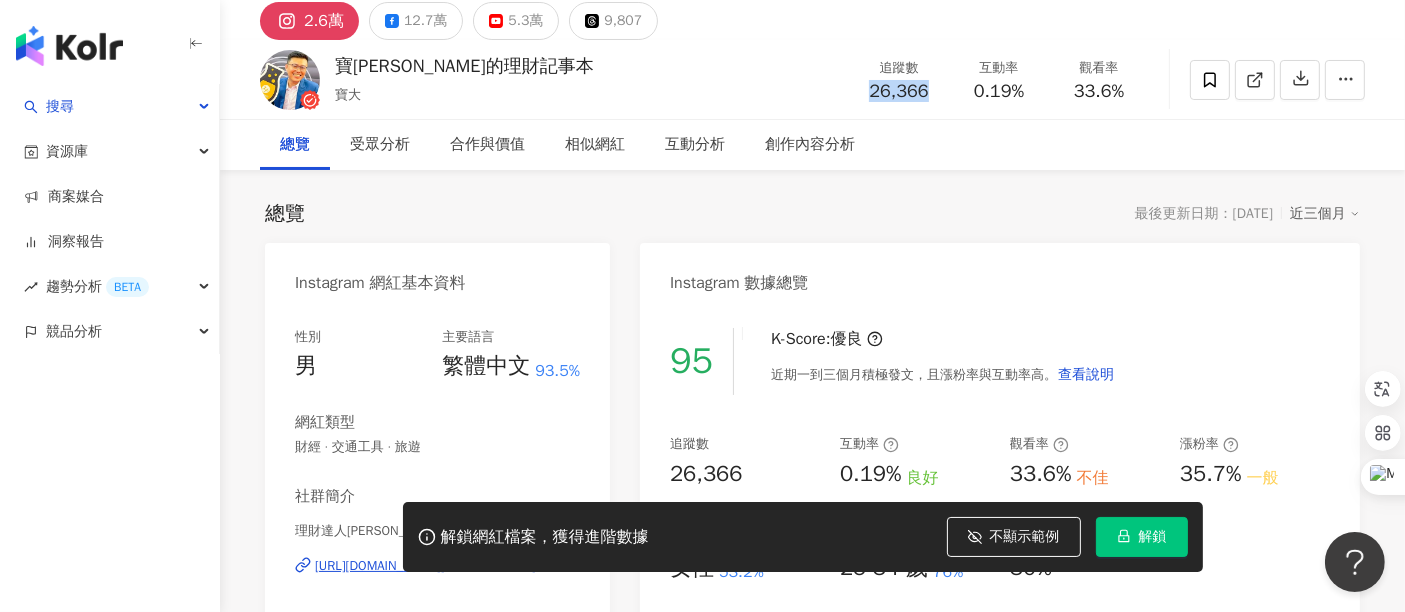 drag, startPoint x: 863, startPoint y: 95, endPoint x: 940, endPoint y: 94, distance: 77.00649 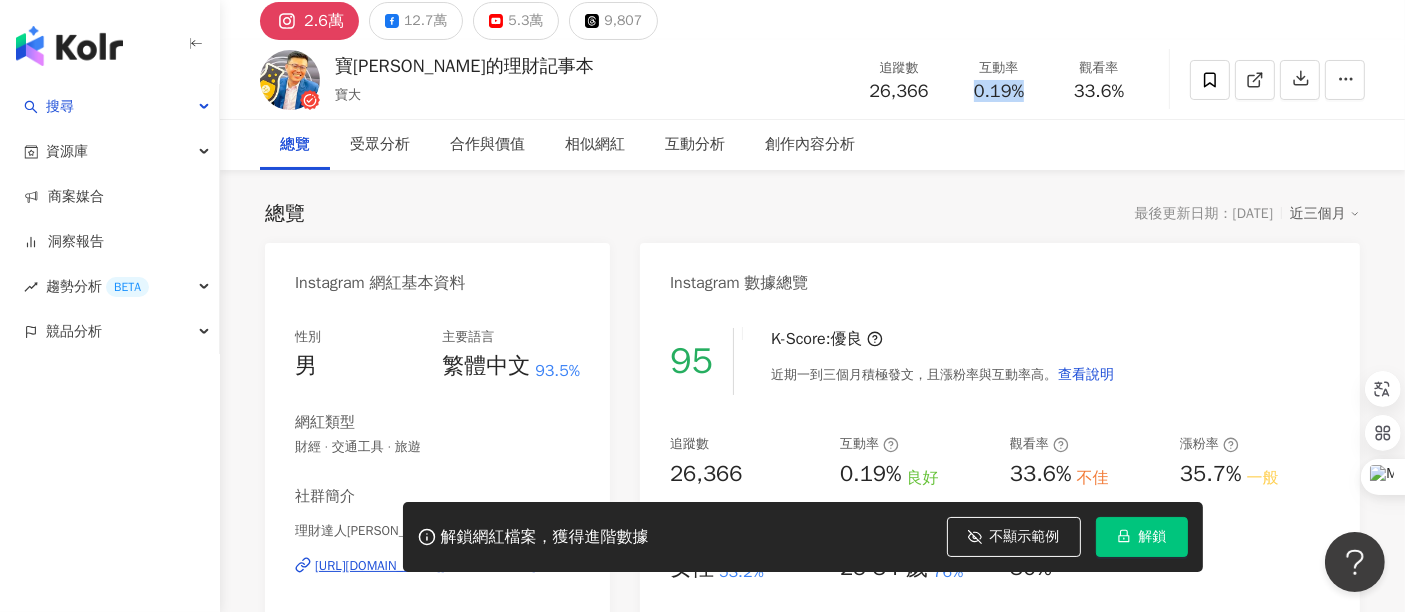 drag, startPoint x: 974, startPoint y: 87, endPoint x: 1044, endPoint y: 95, distance: 70.45566 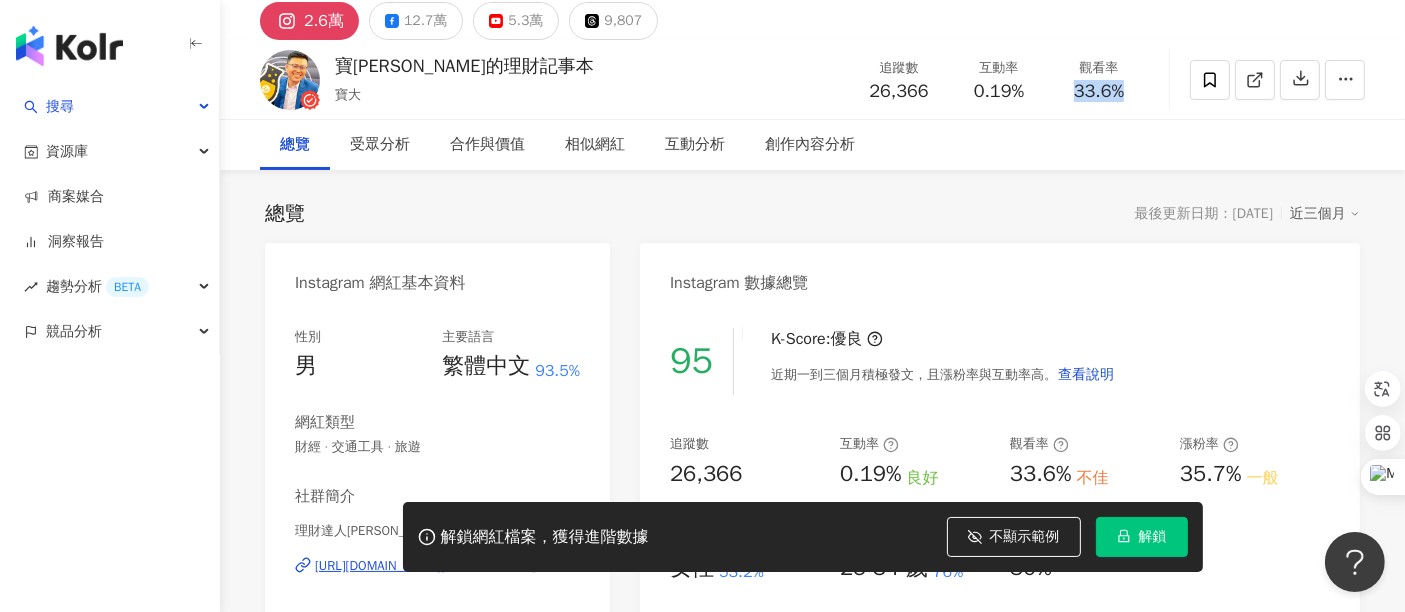 drag, startPoint x: 1063, startPoint y: 91, endPoint x: 1143, endPoint y: 90, distance: 80.00625 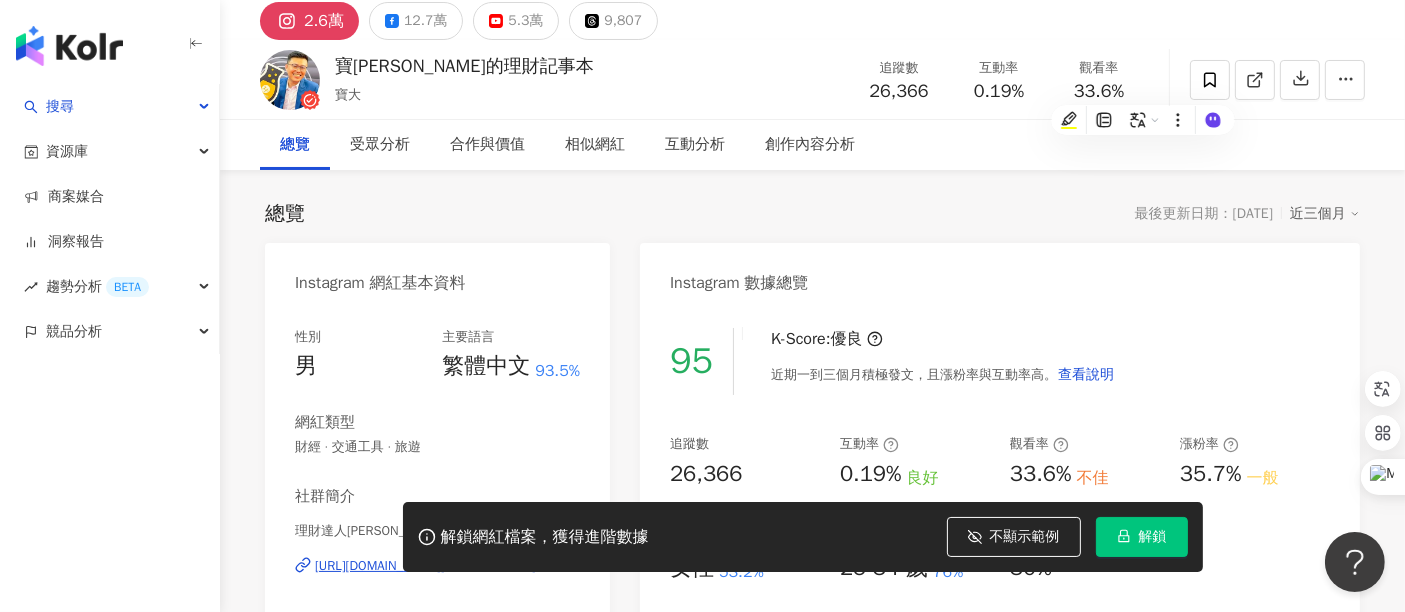 click on "近三個月" at bounding box center (1325, 214) 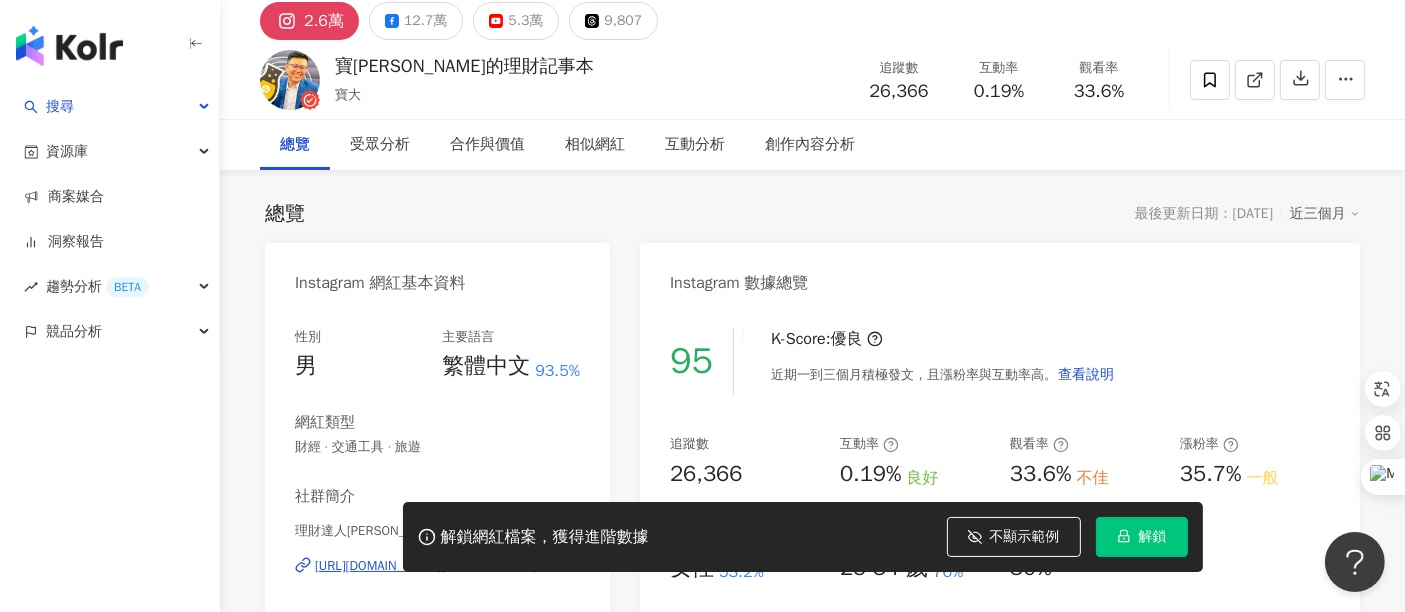 click on "Instagram 數據總覽" at bounding box center [1000, 275] 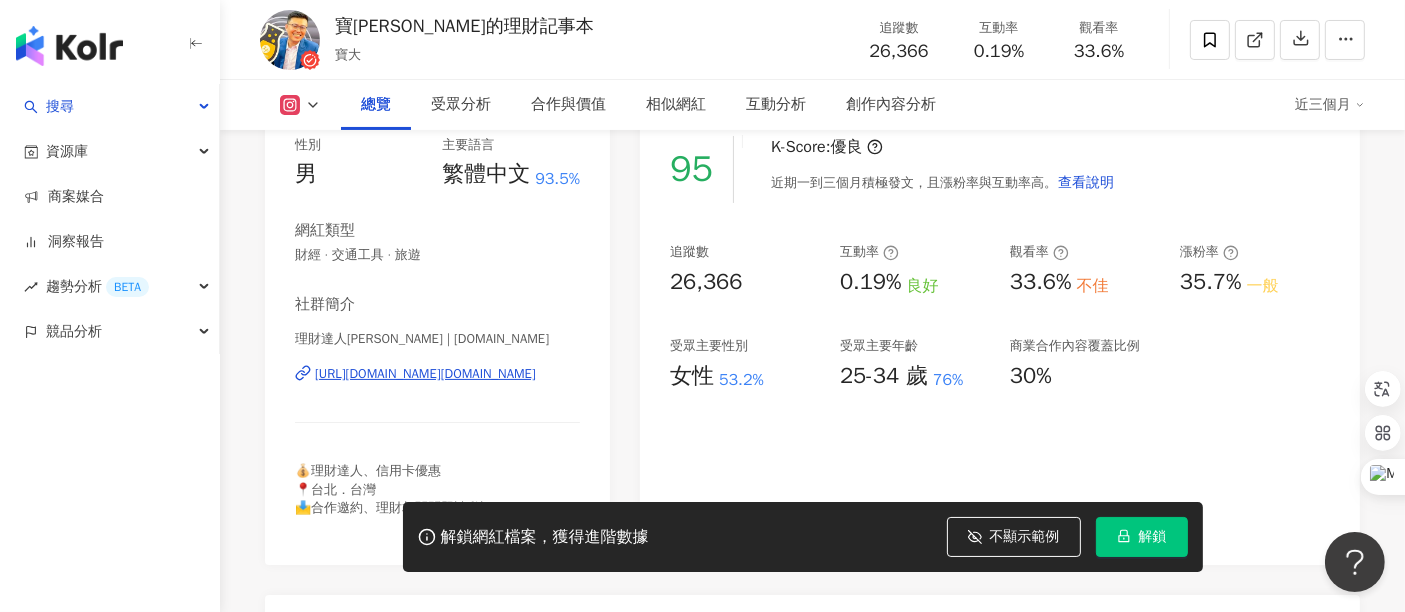 scroll, scrollTop: 295, scrollLeft: 0, axis: vertical 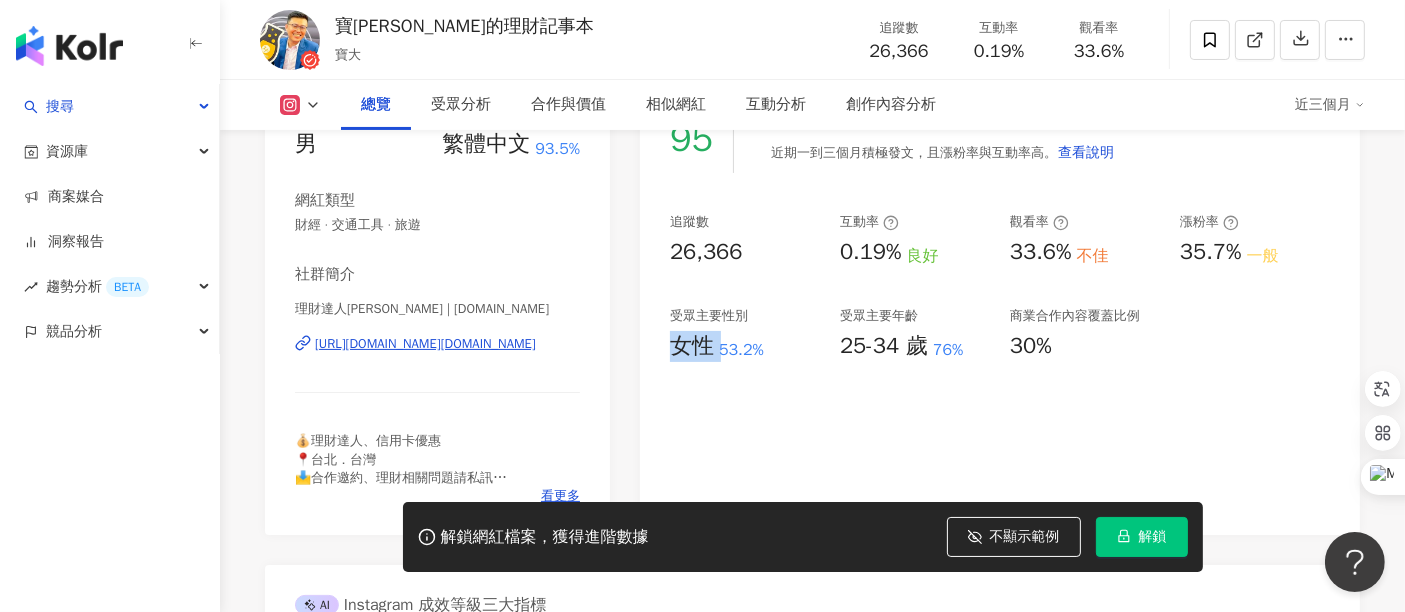drag, startPoint x: 717, startPoint y: 344, endPoint x: 662, endPoint y: 338, distance: 55.326305 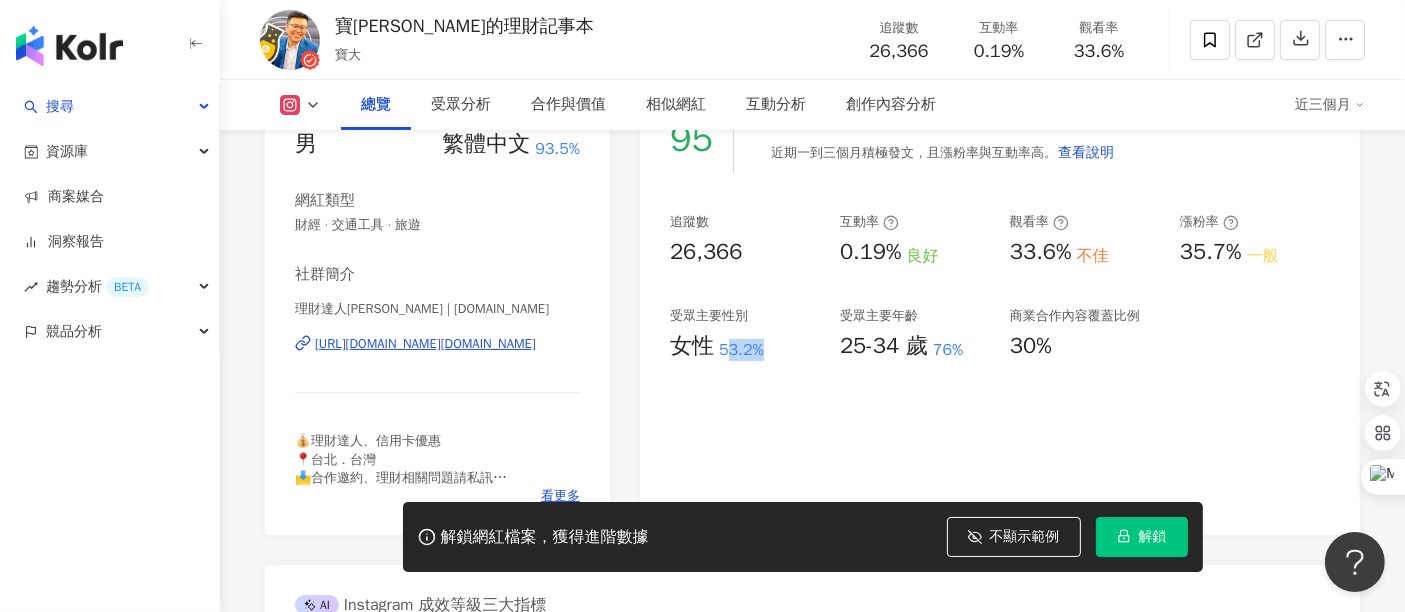 drag, startPoint x: 773, startPoint y: 344, endPoint x: 726, endPoint y: 344, distance: 47 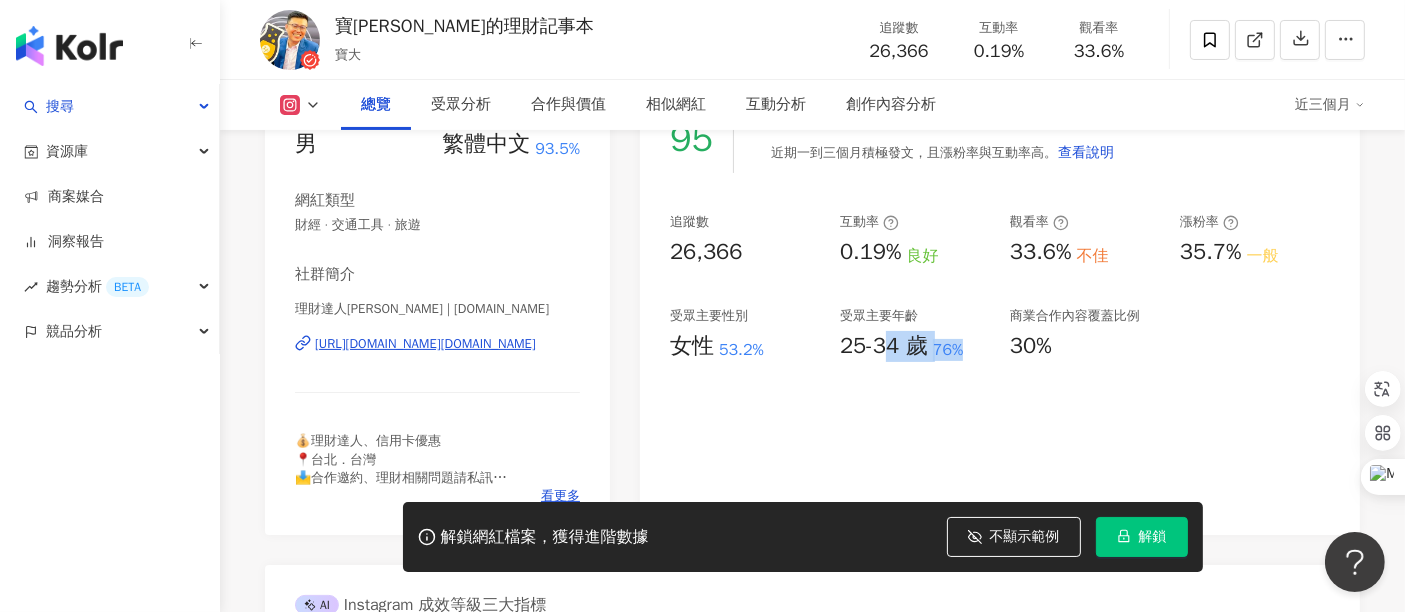 drag, startPoint x: 880, startPoint y: 356, endPoint x: 973, endPoint y: 363, distance: 93.26307 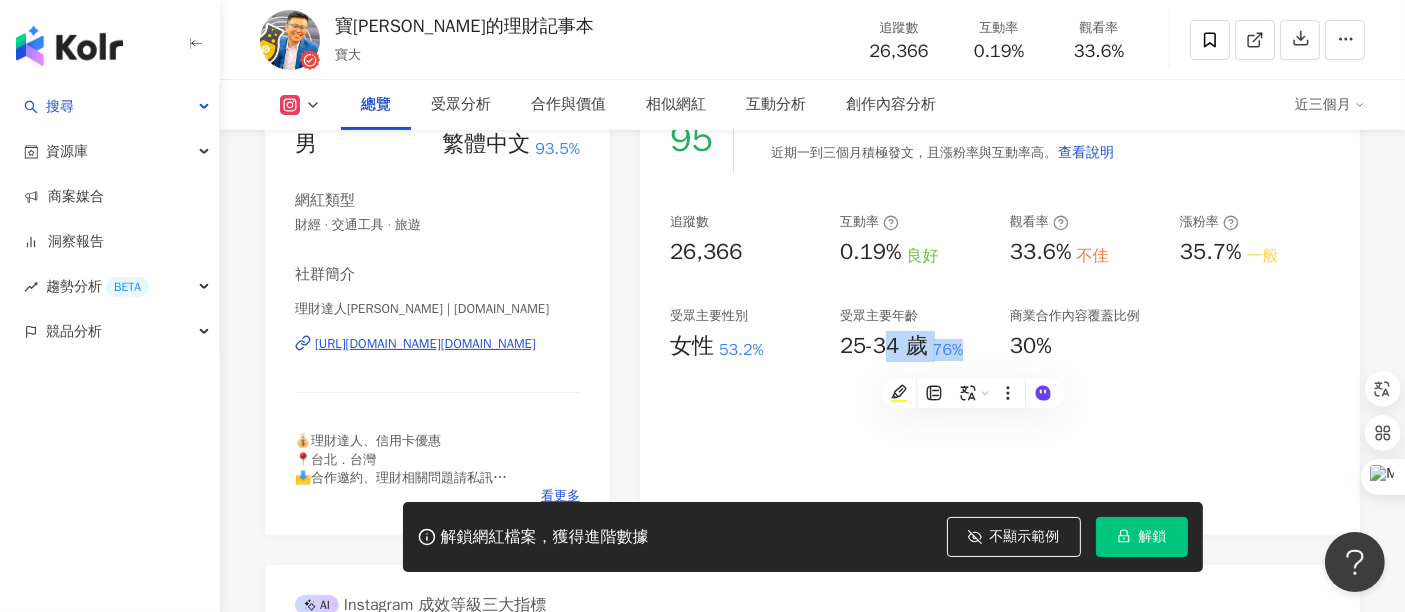 click on "受眾主要年齡   25-34 歲 76%" at bounding box center (915, 334) 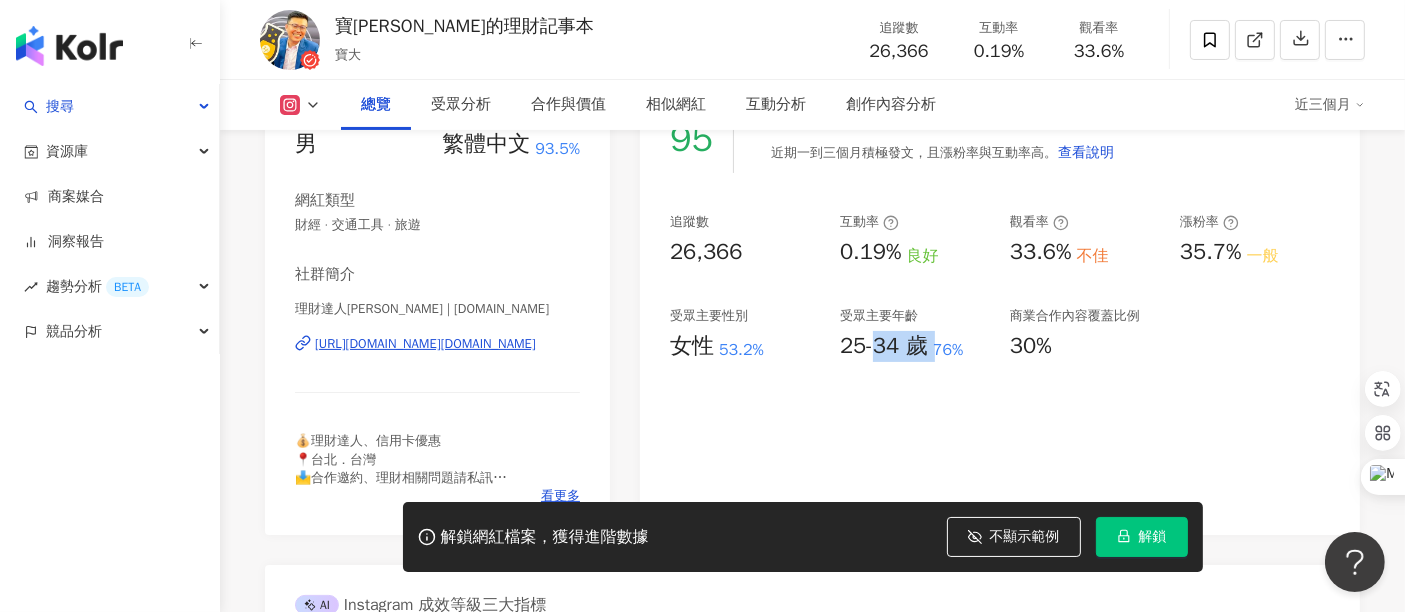 drag, startPoint x: 874, startPoint y: 348, endPoint x: 931, endPoint y: 347, distance: 57.00877 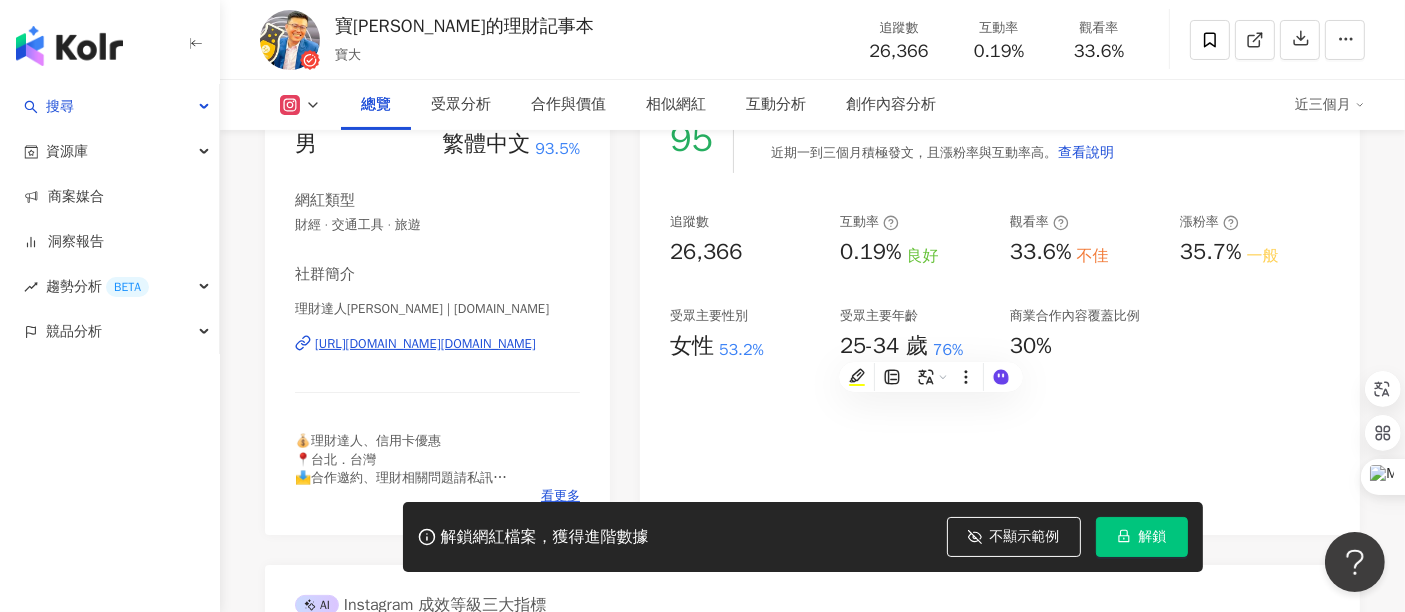 click on "76%" at bounding box center (948, 350) 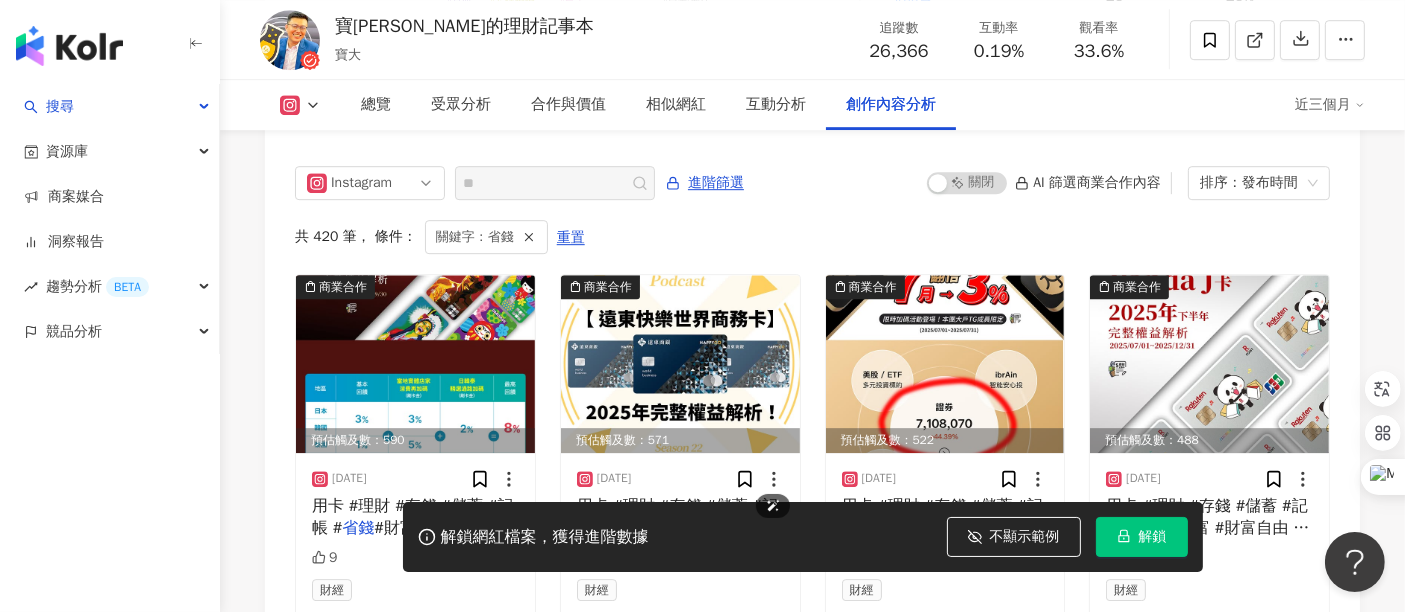 scroll, scrollTop: 6073, scrollLeft: 0, axis: vertical 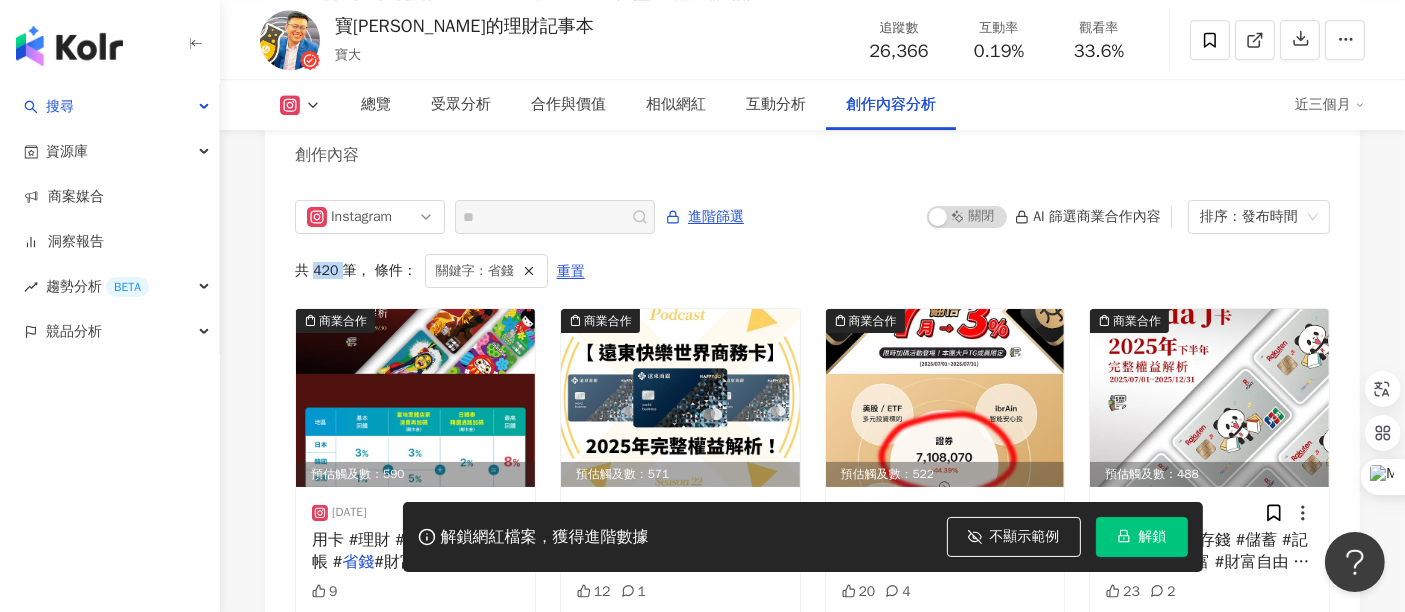 drag, startPoint x: 316, startPoint y: 317, endPoint x: 343, endPoint y: 309, distance: 28.160255 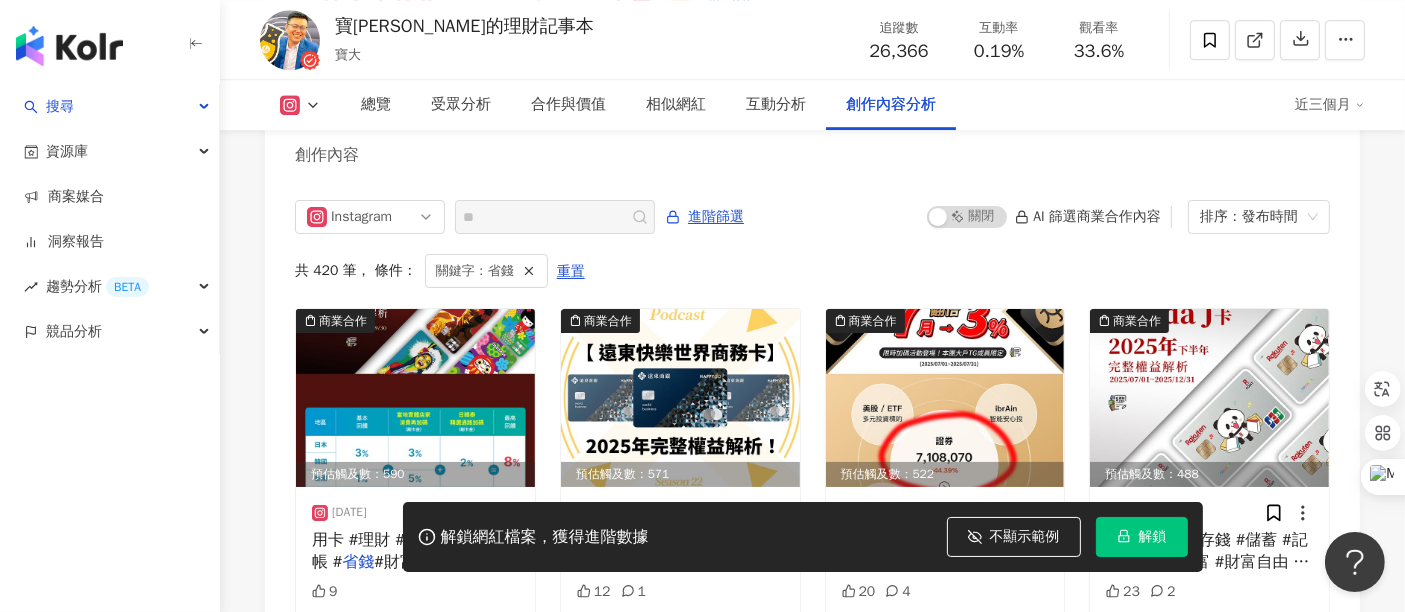 click on "共 420 筆 ，   條件： 關鍵字：省[PERSON_NAME]" at bounding box center [812, 271] 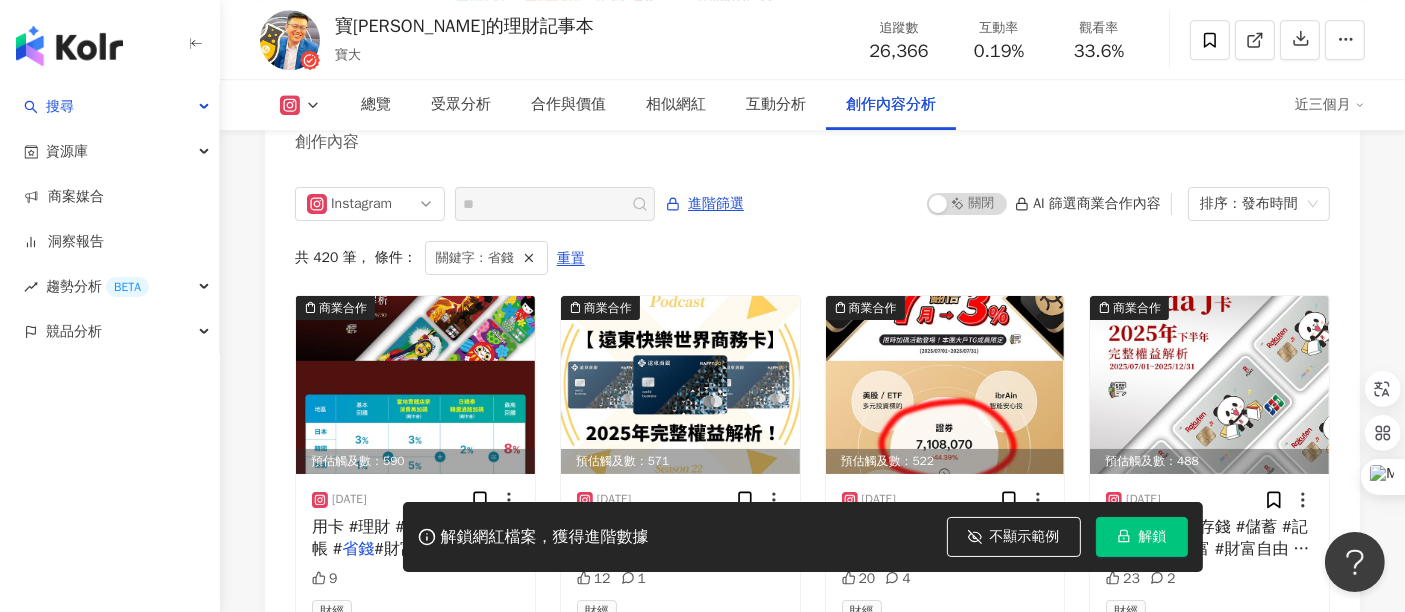 scroll, scrollTop: 6073, scrollLeft: 0, axis: vertical 